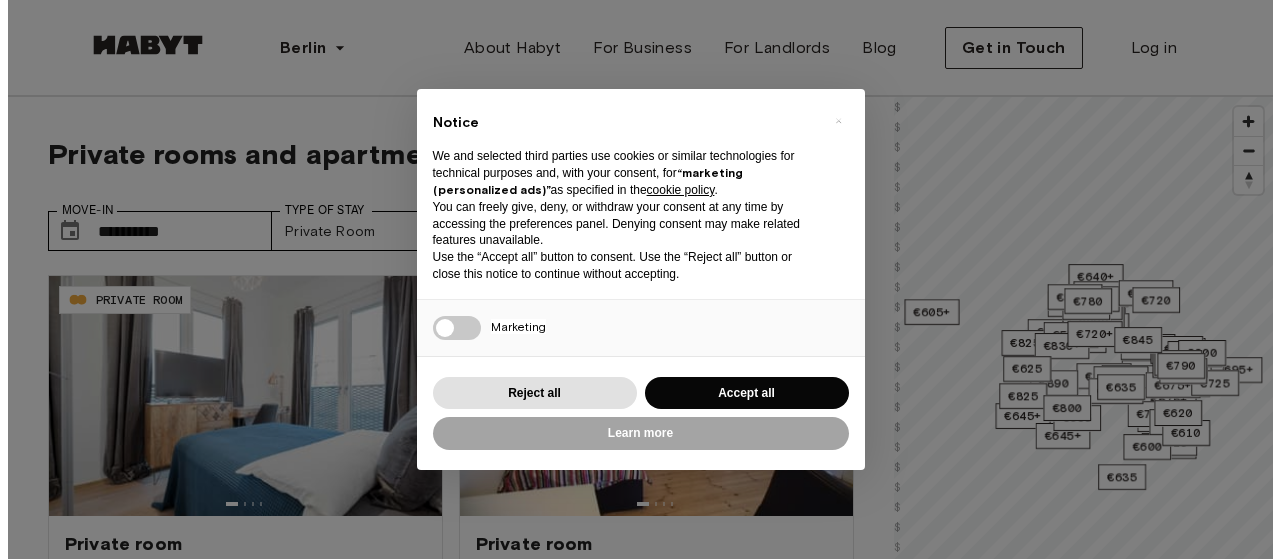 scroll, scrollTop: 0, scrollLeft: 0, axis: both 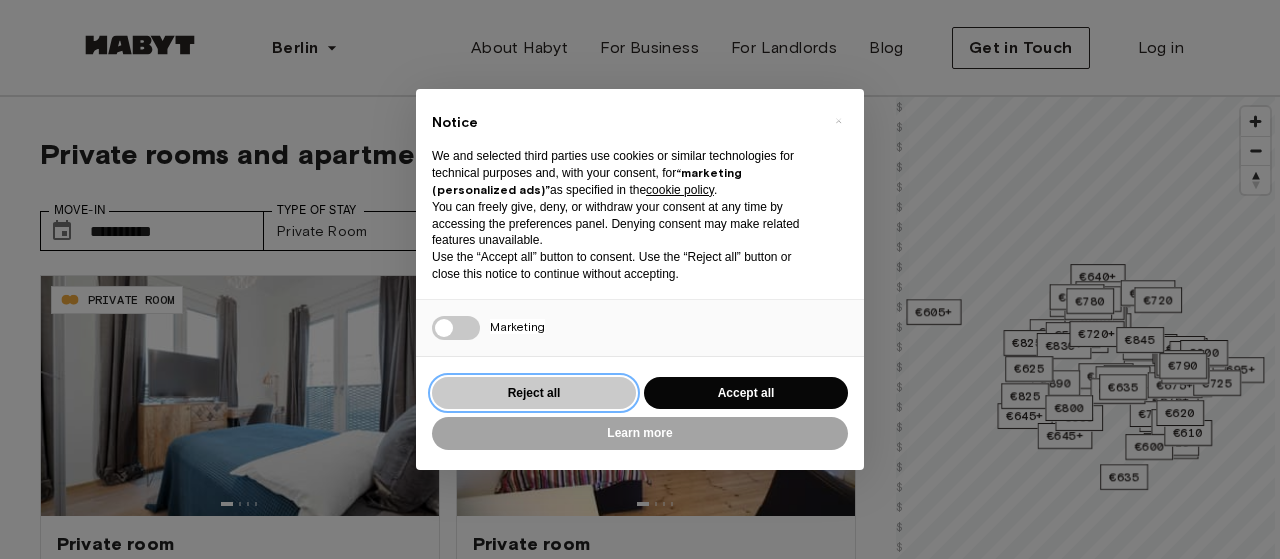 click on "Reject all" at bounding box center (534, 393) 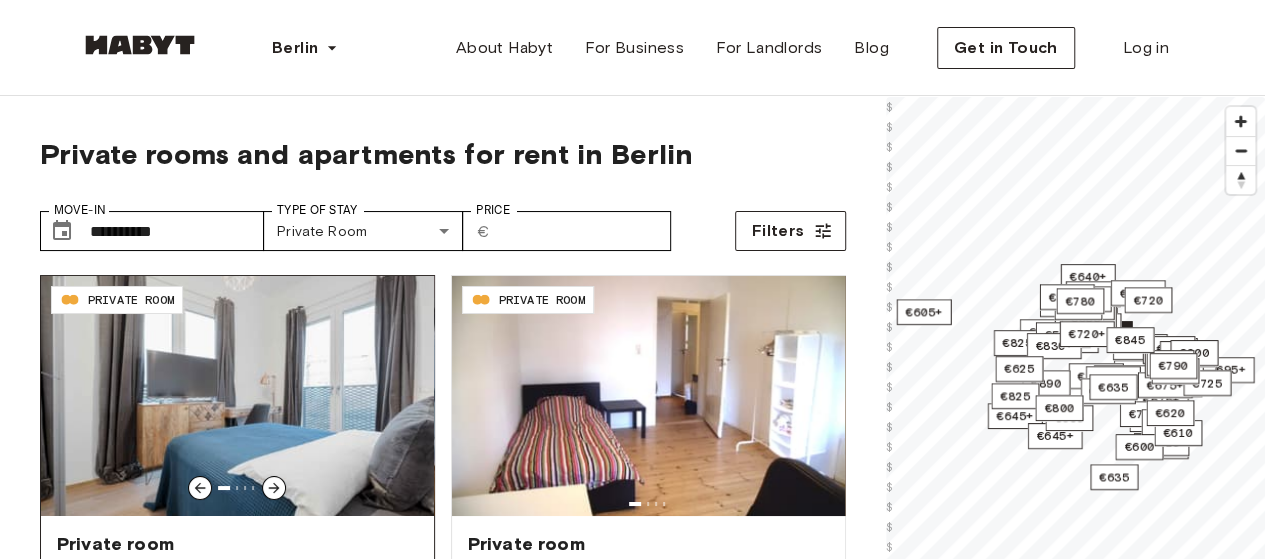 click 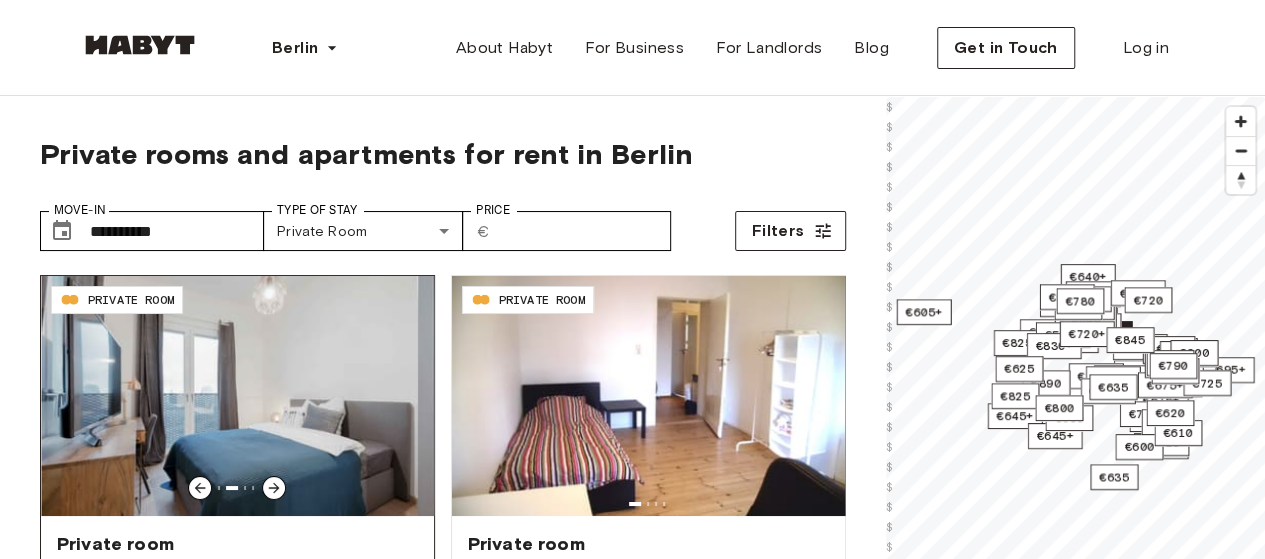 click 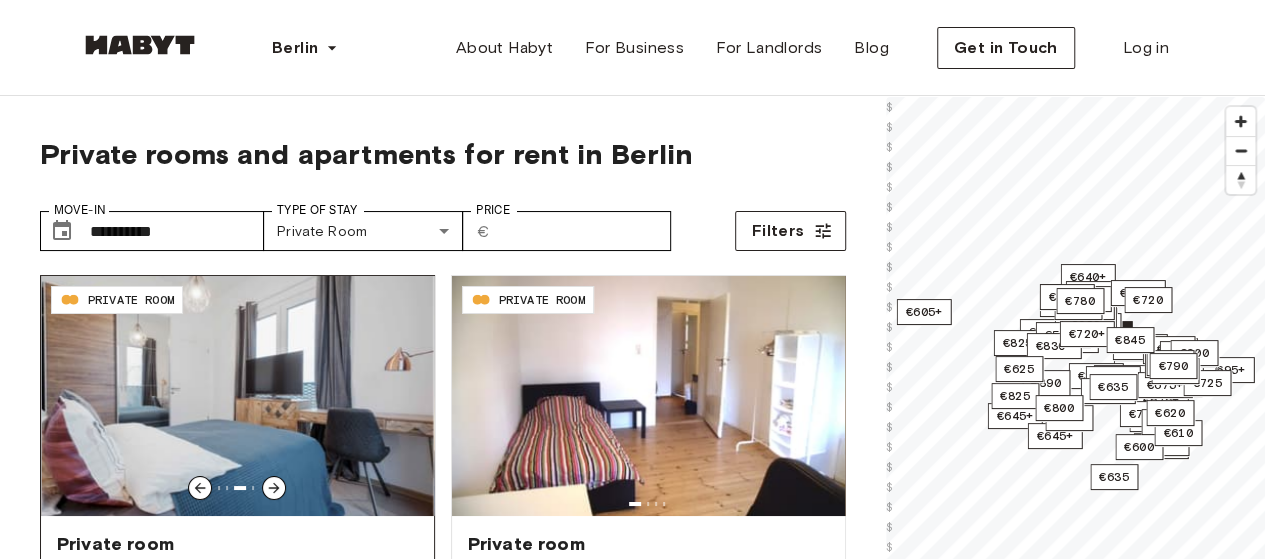 click 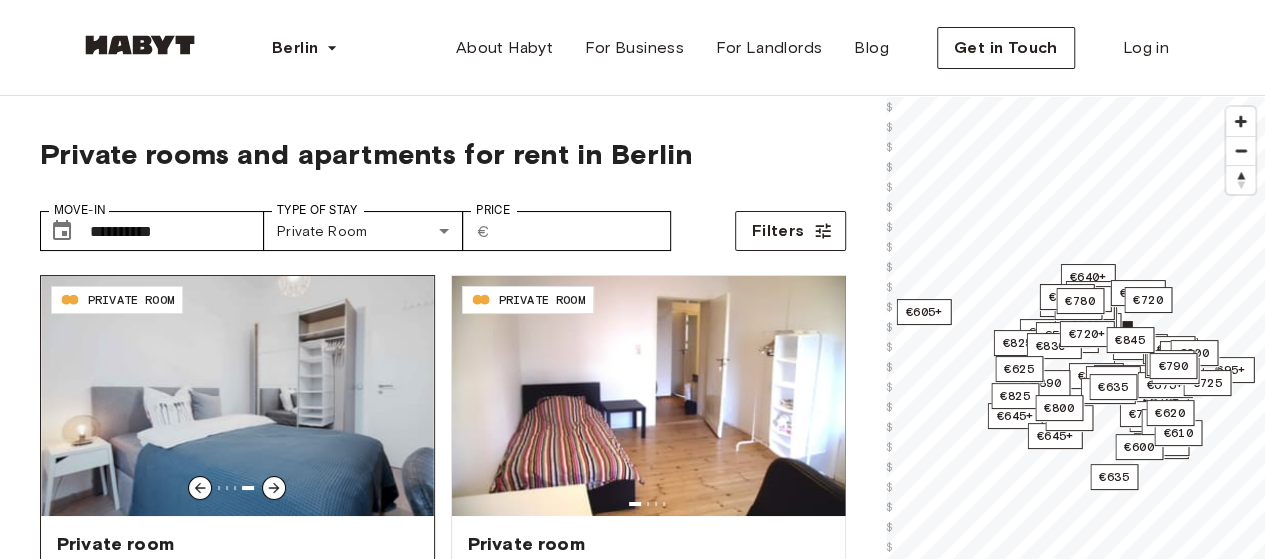 click 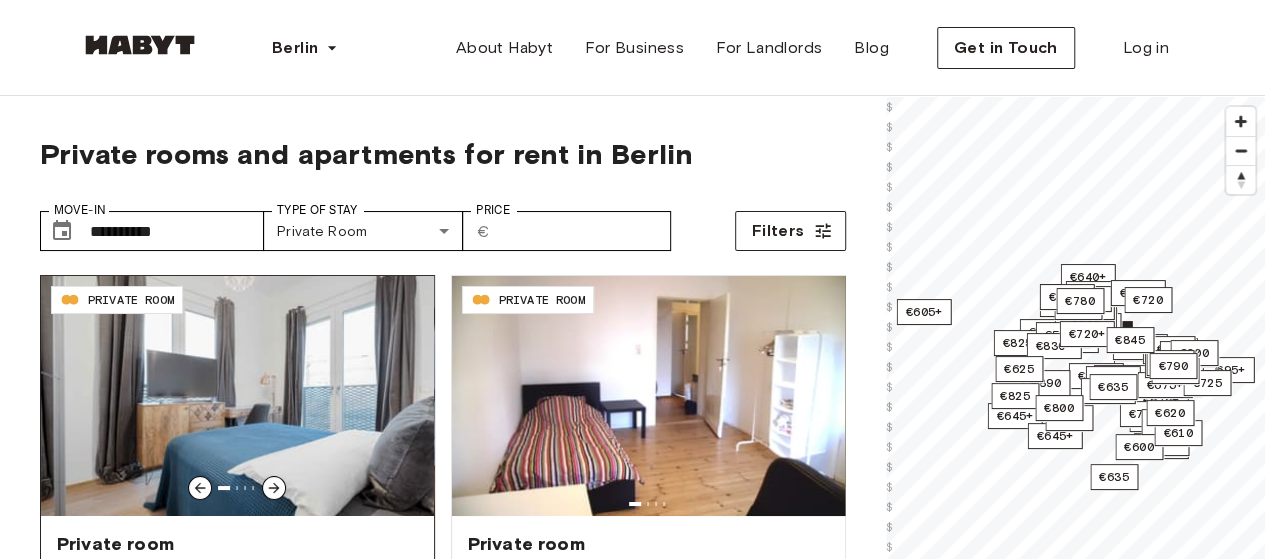 click 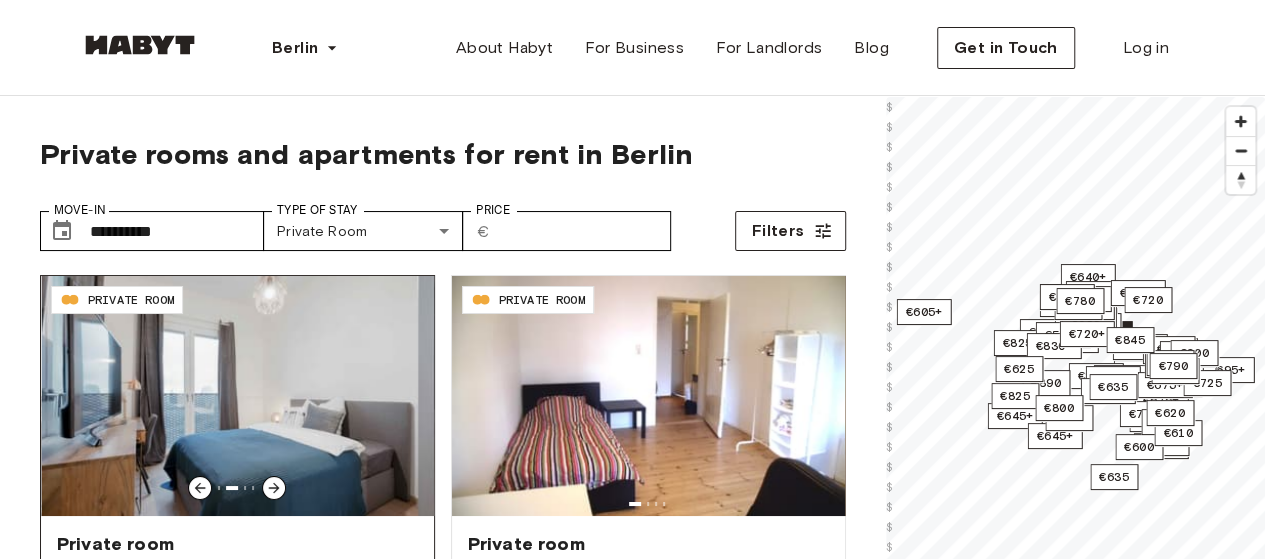 click 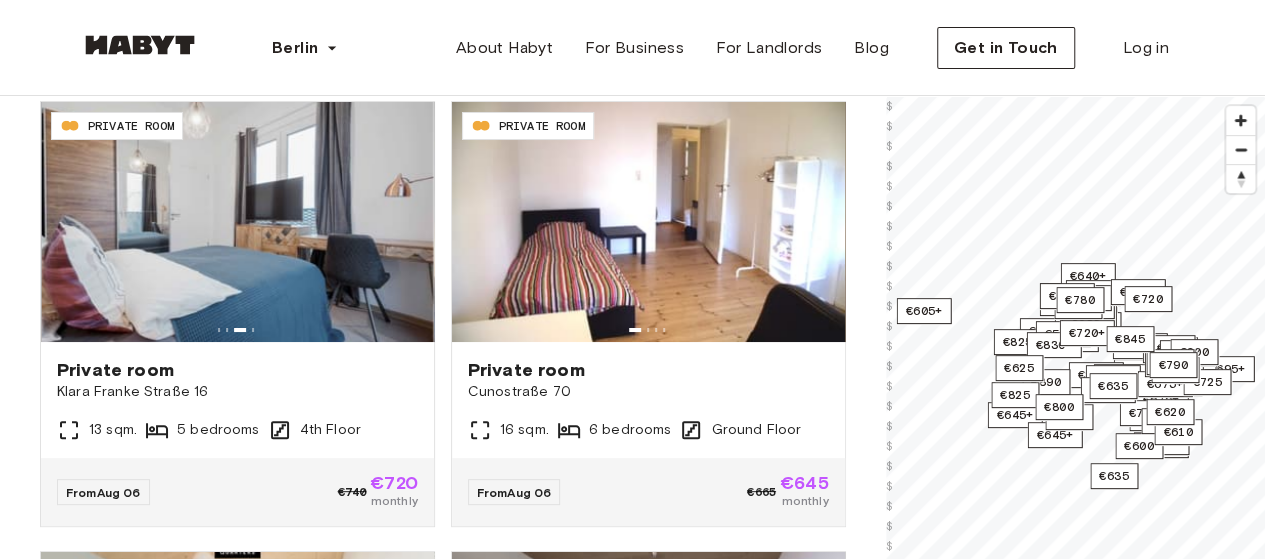 scroll, scrollTop: 186, scrollLeft: 0, axis: vertical 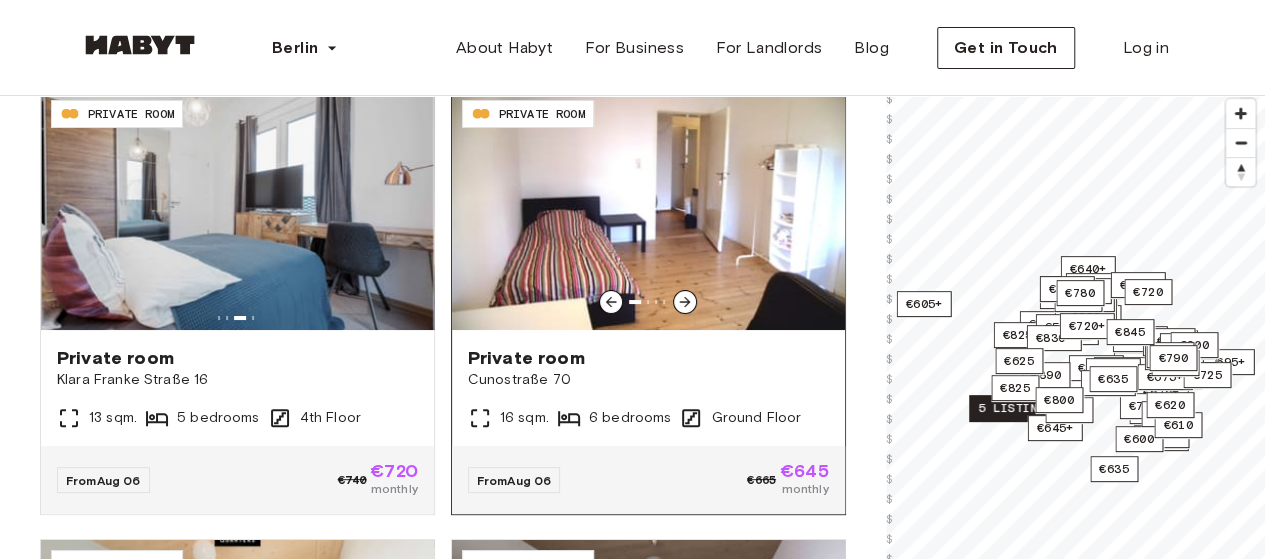 click 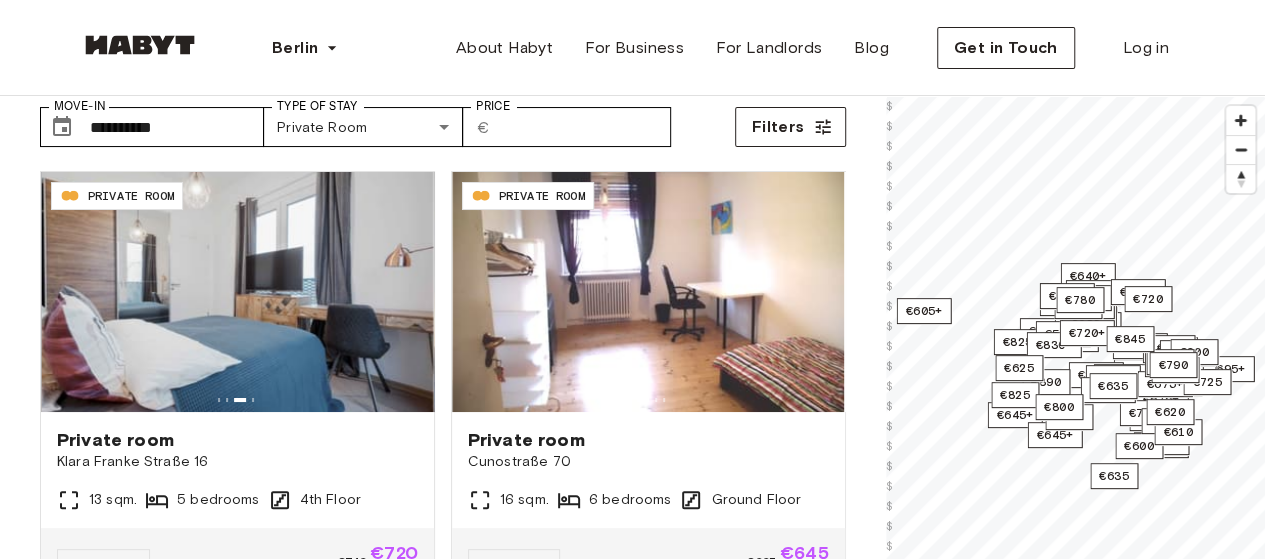 scroll, scrollTop: 0, scrollLeft: 0, axis: both 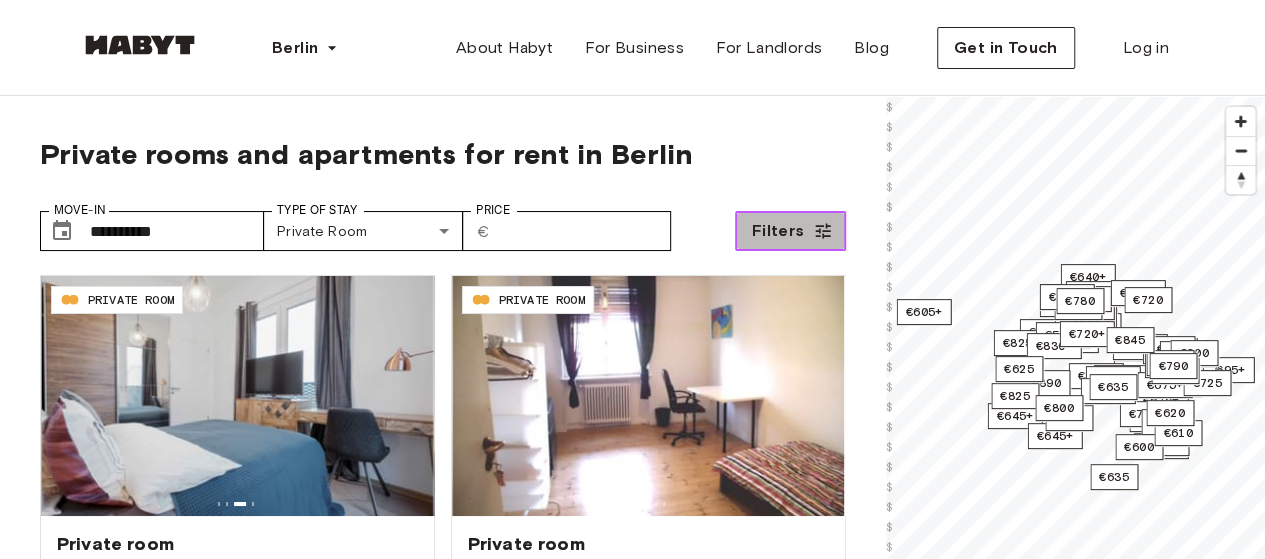 click on "Filters" at bounding box center [790, 231] 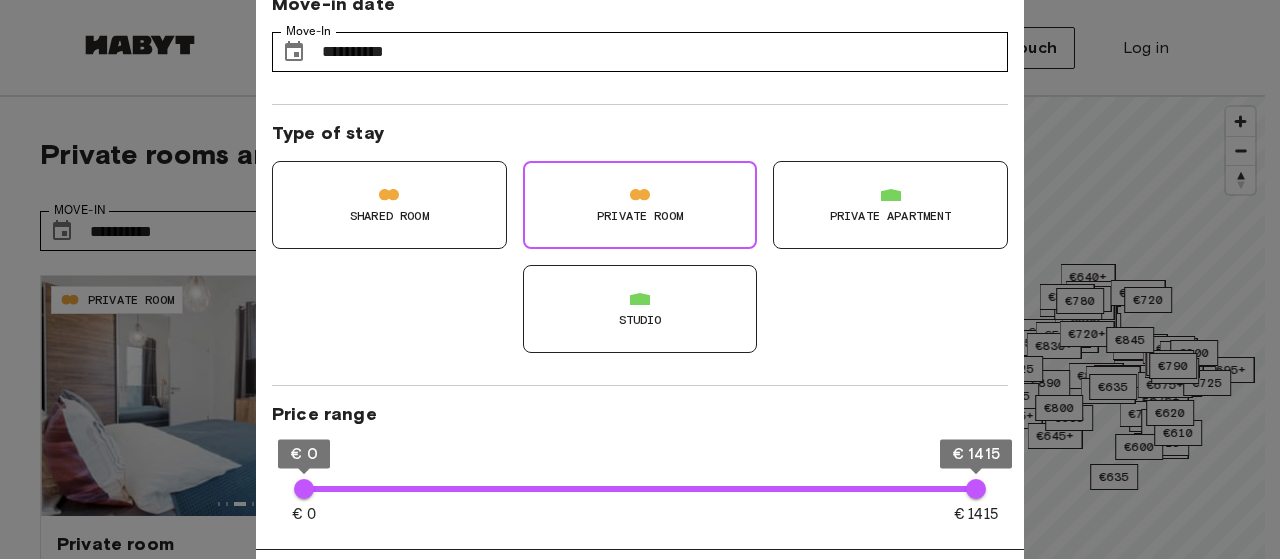 click on "Studio" at bounding box center [640, 320] 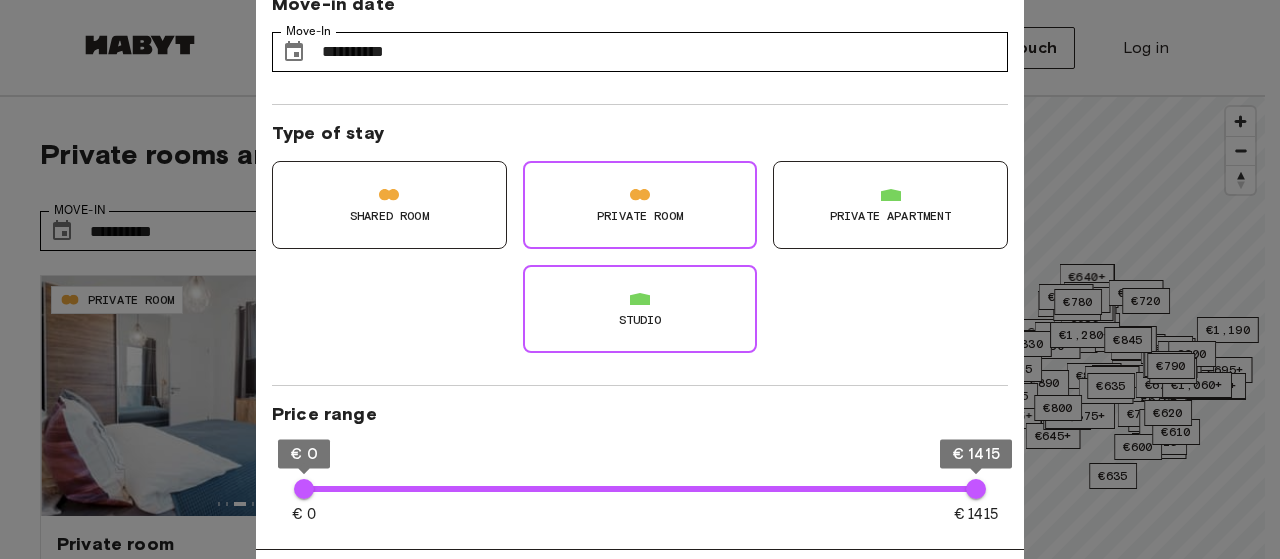 type on "**" 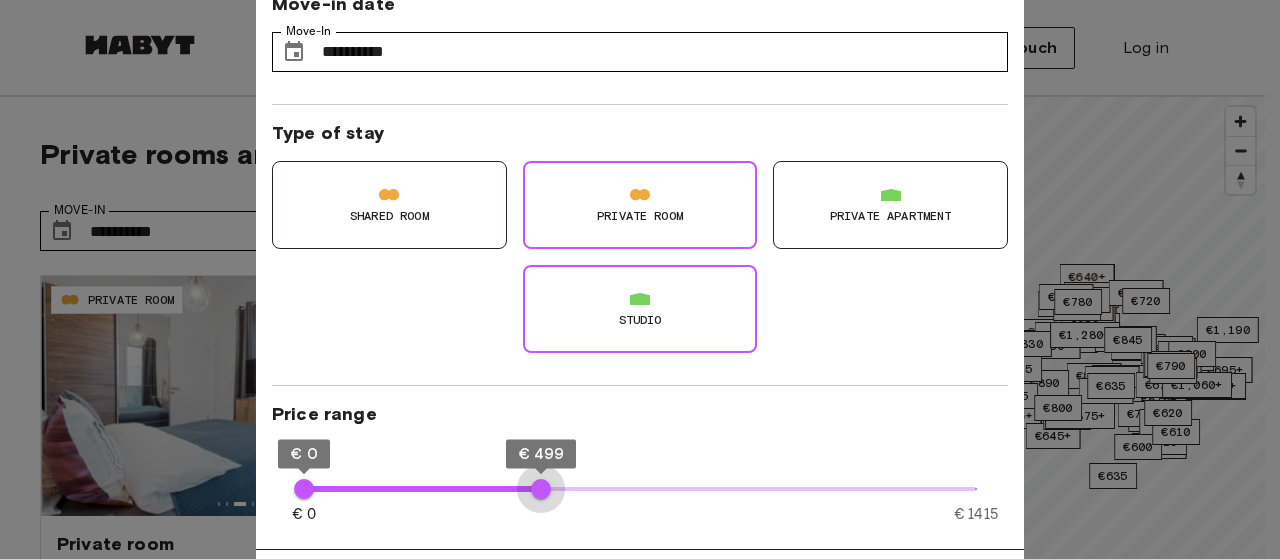 type on "***" 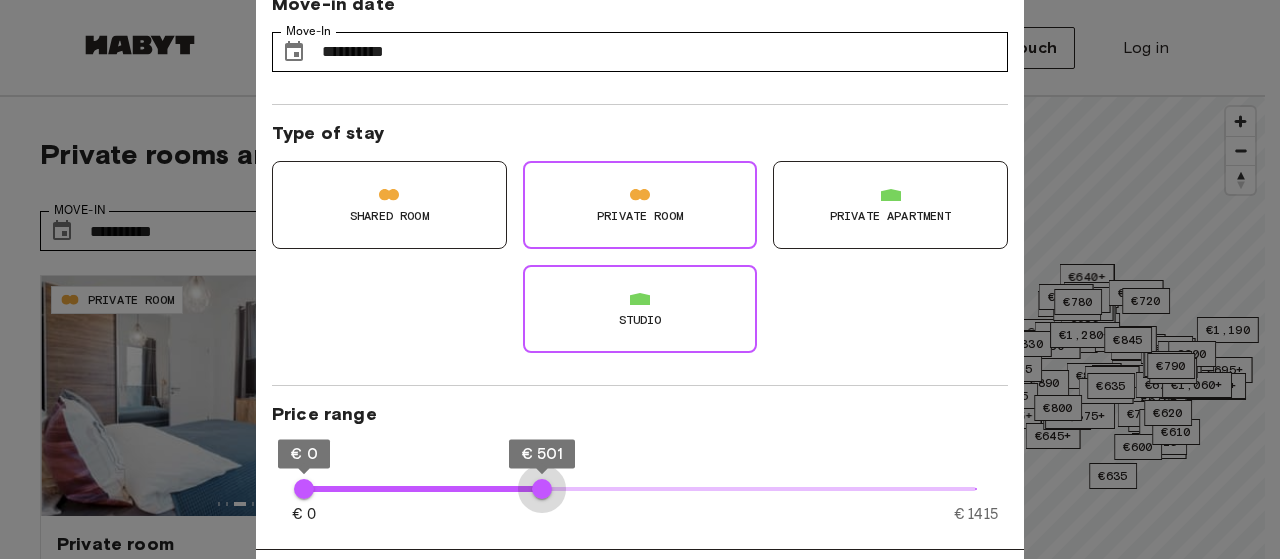 drag, startPoint x: 972, startPoint y: 484, endPoint x: 542, endPoint y: 491, distance: 430.05698 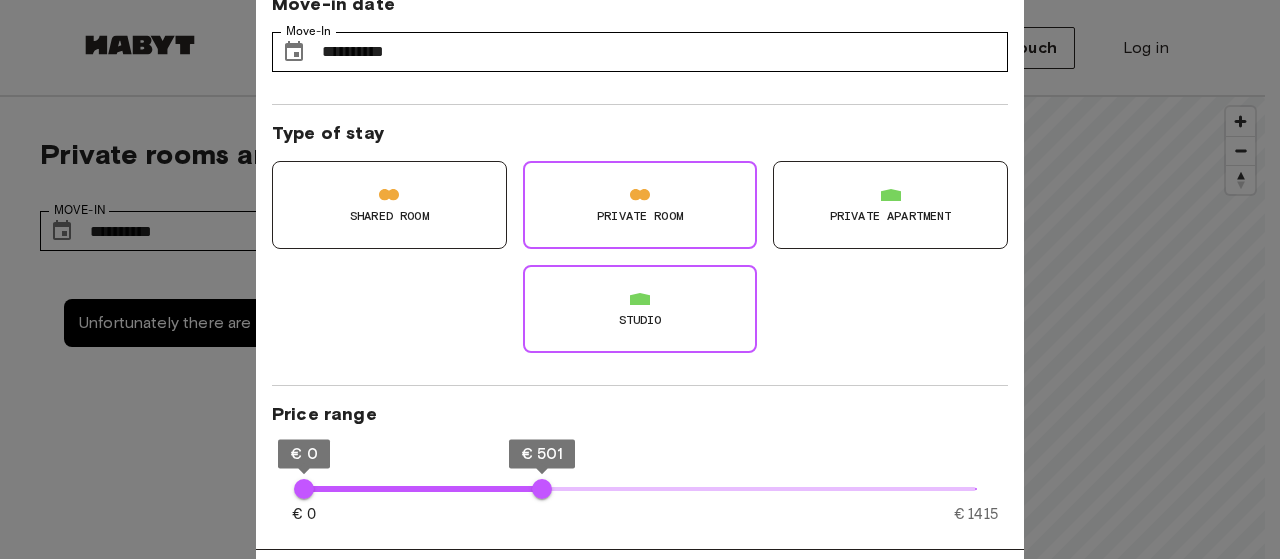 type on "**" 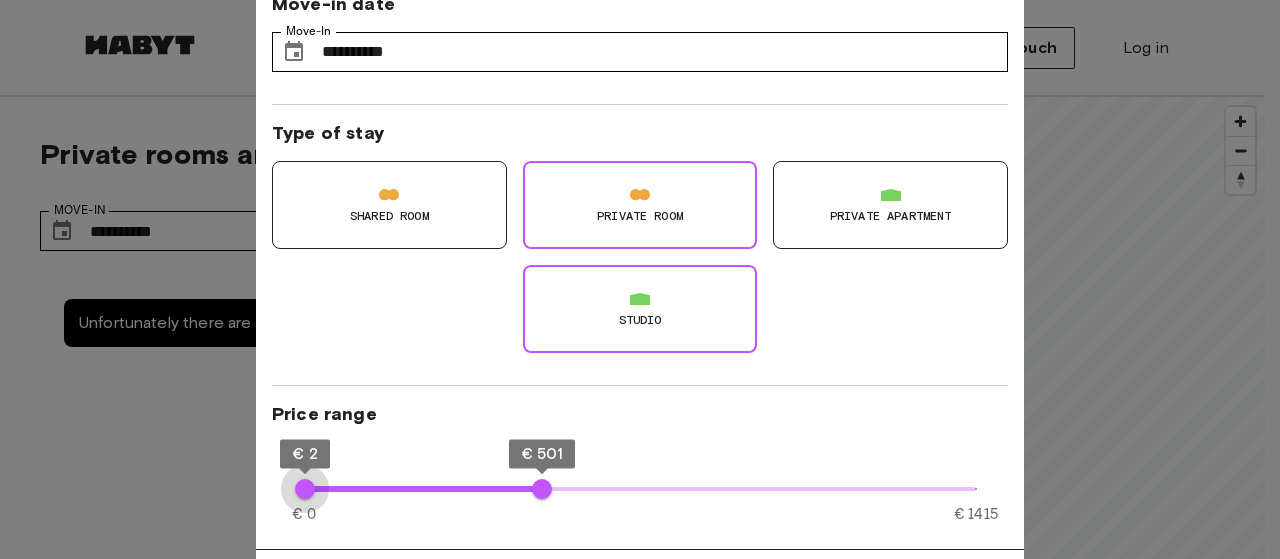 type on "*" 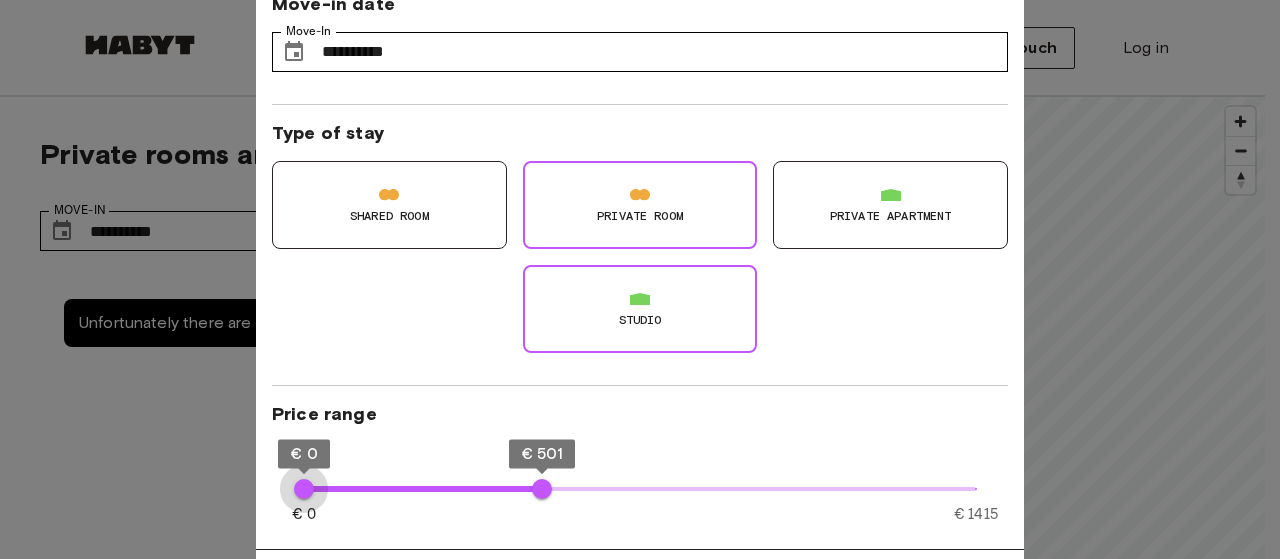 click on "€ 0" at bounding box center (304, 489) 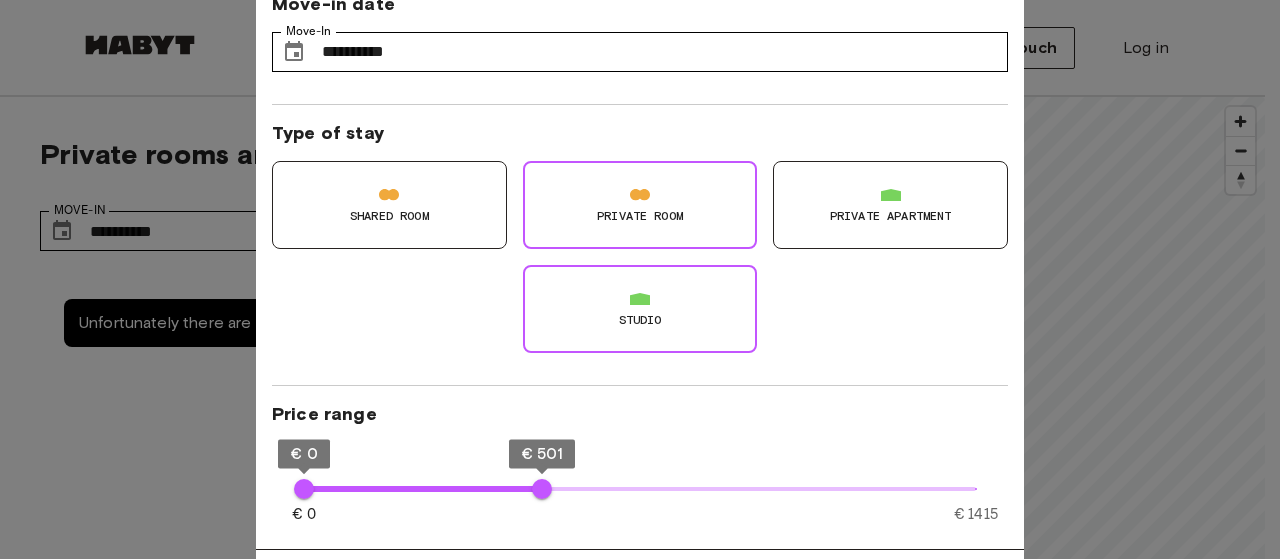 click on "Private apartment" at bounding box center [891, 216] 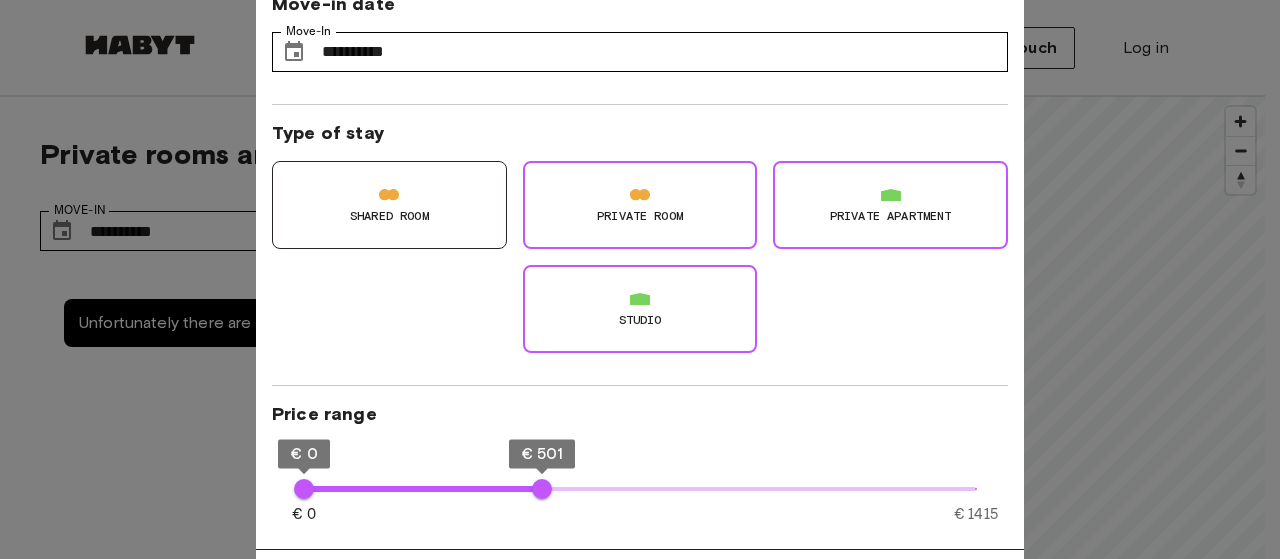 type on "**" 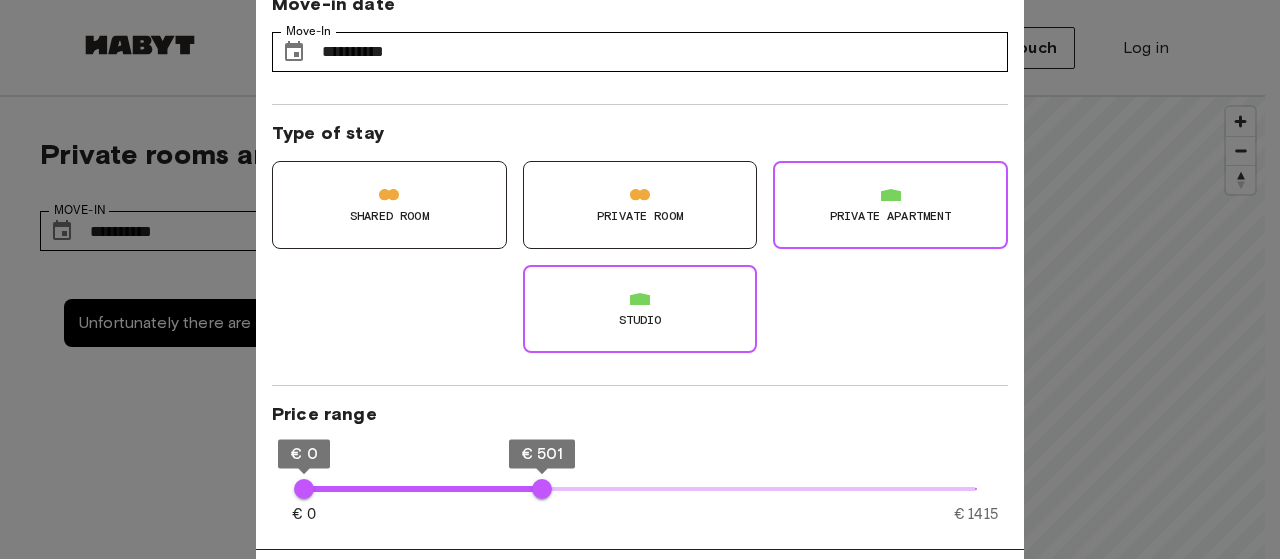 type on "**" 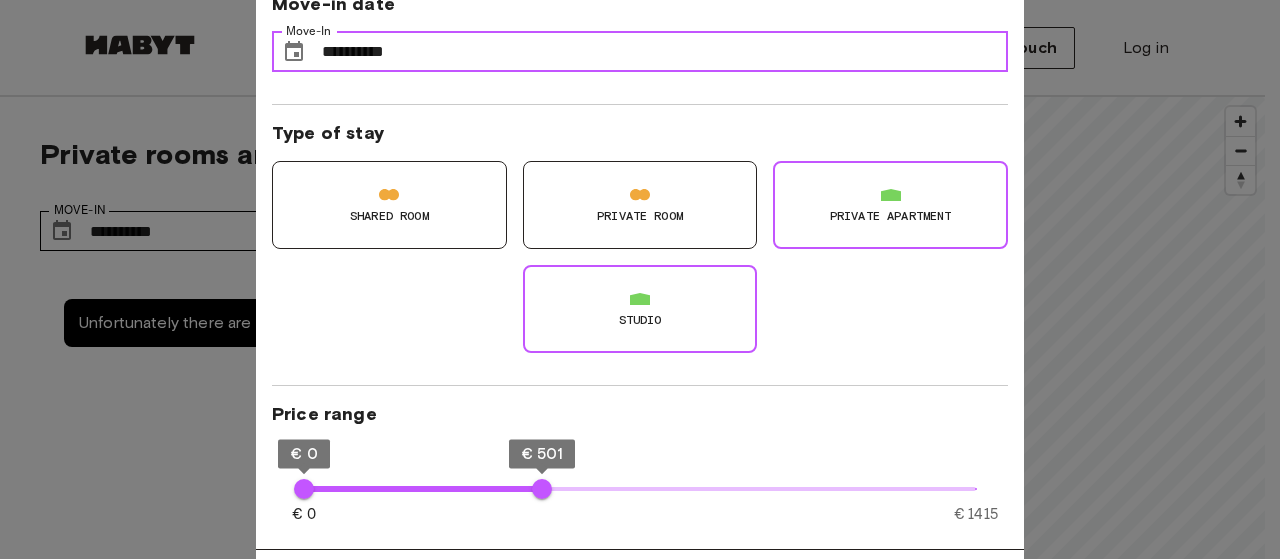 click on "**********" at bounding box center (665, 52) 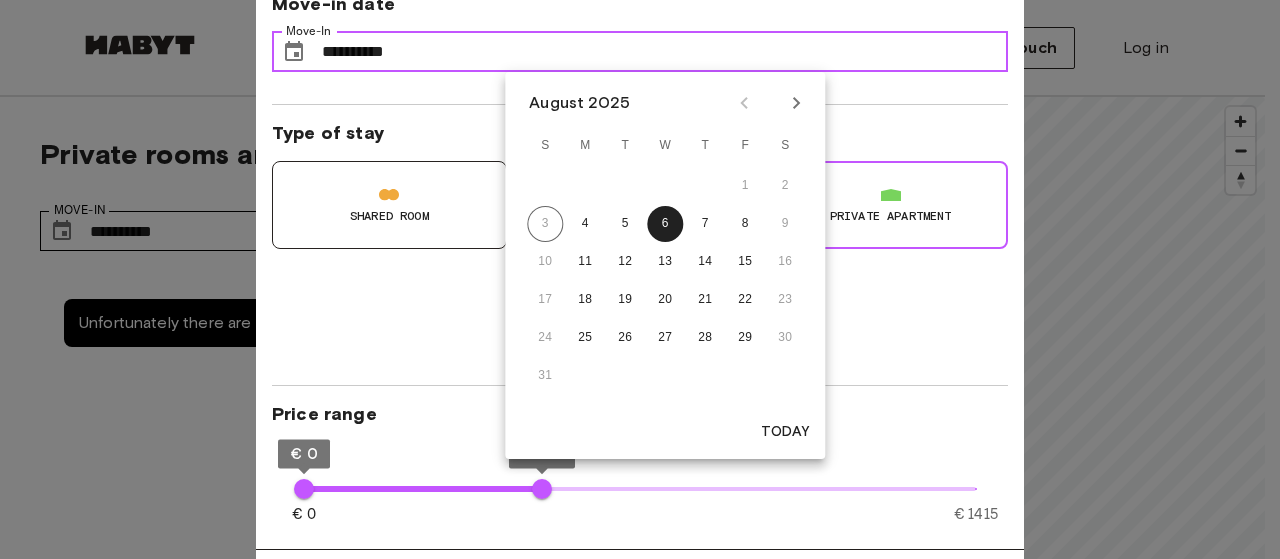 click on "**********" at bounding box center (665, 52) 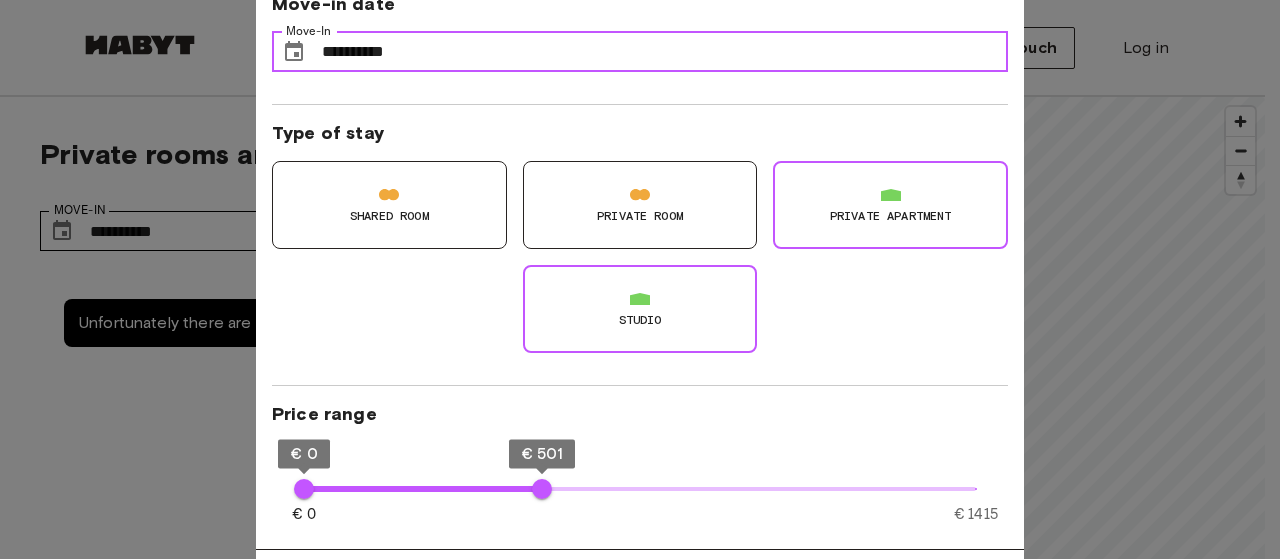 type on "*********" 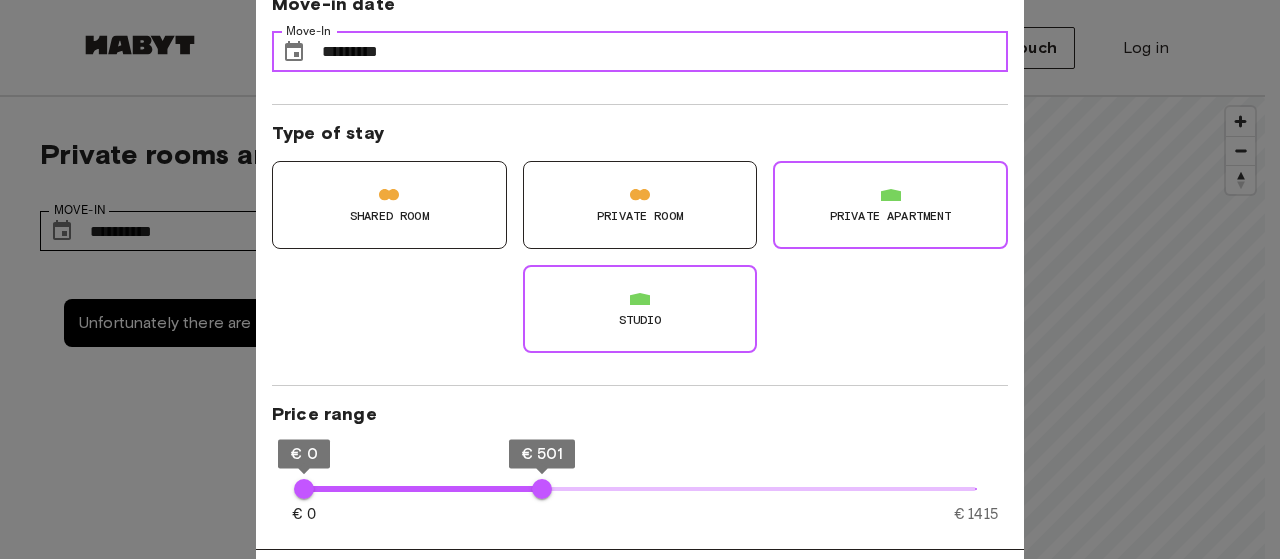type on "**" 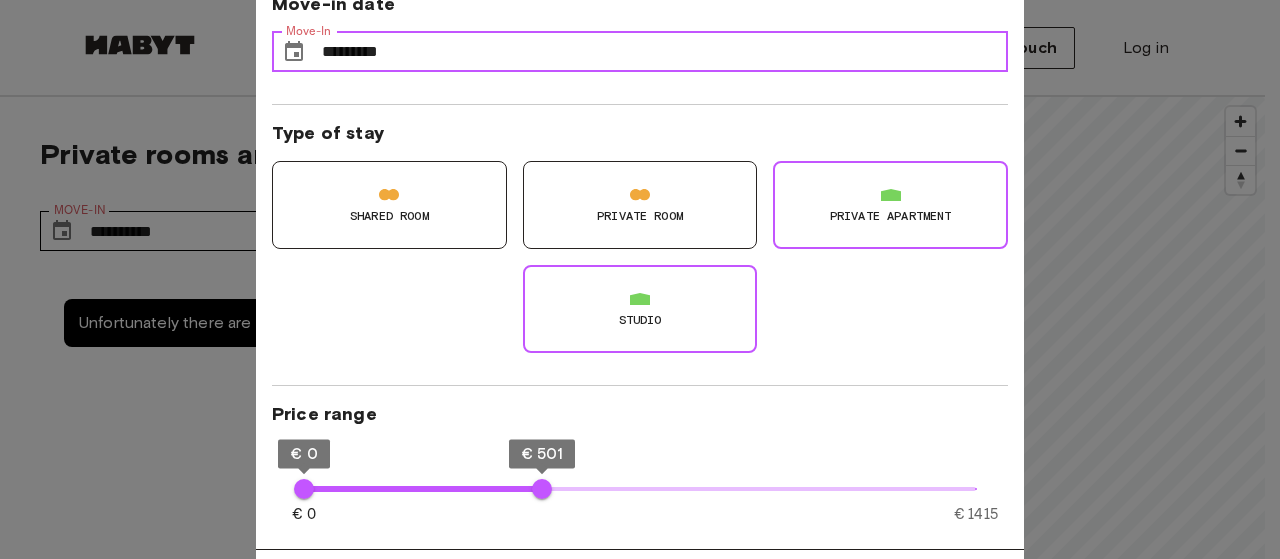 type on "**********" 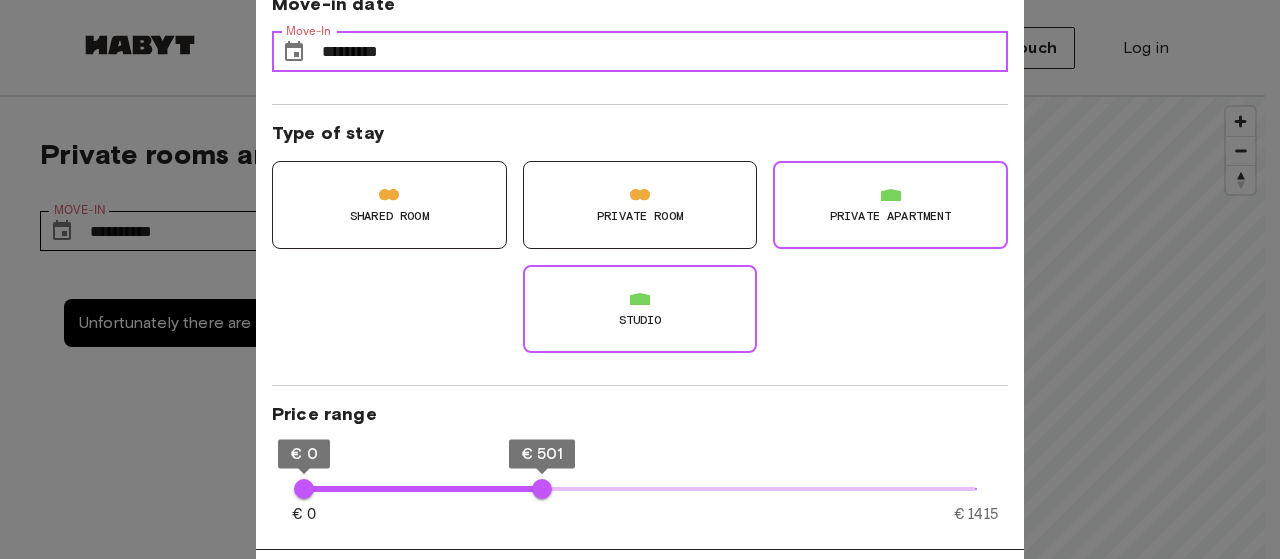 type on "**********" 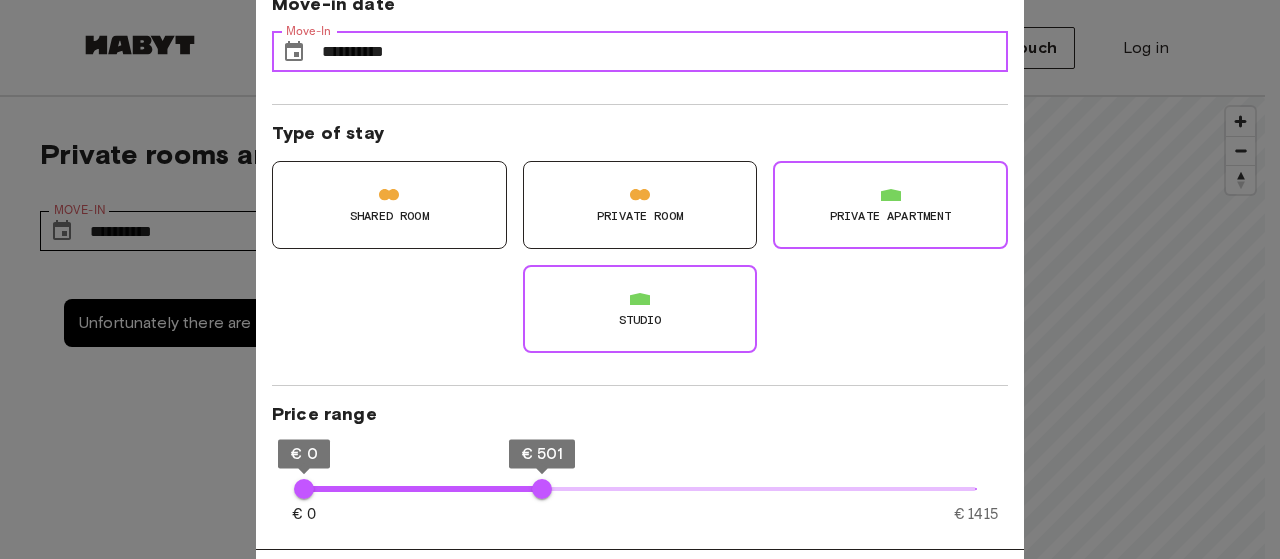type on "**" 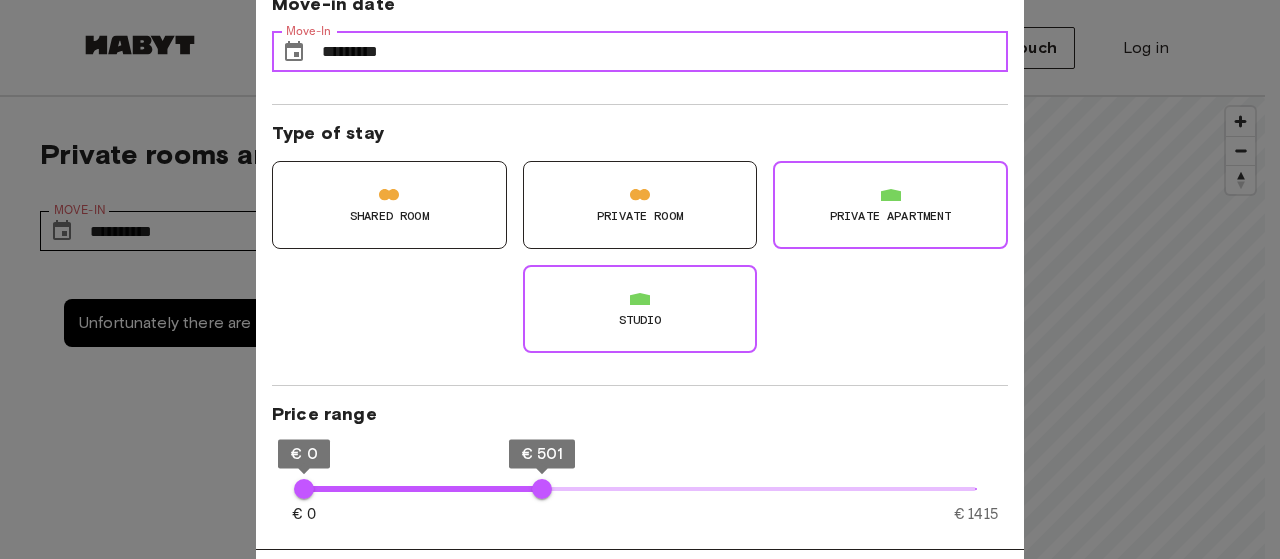 type on "**" 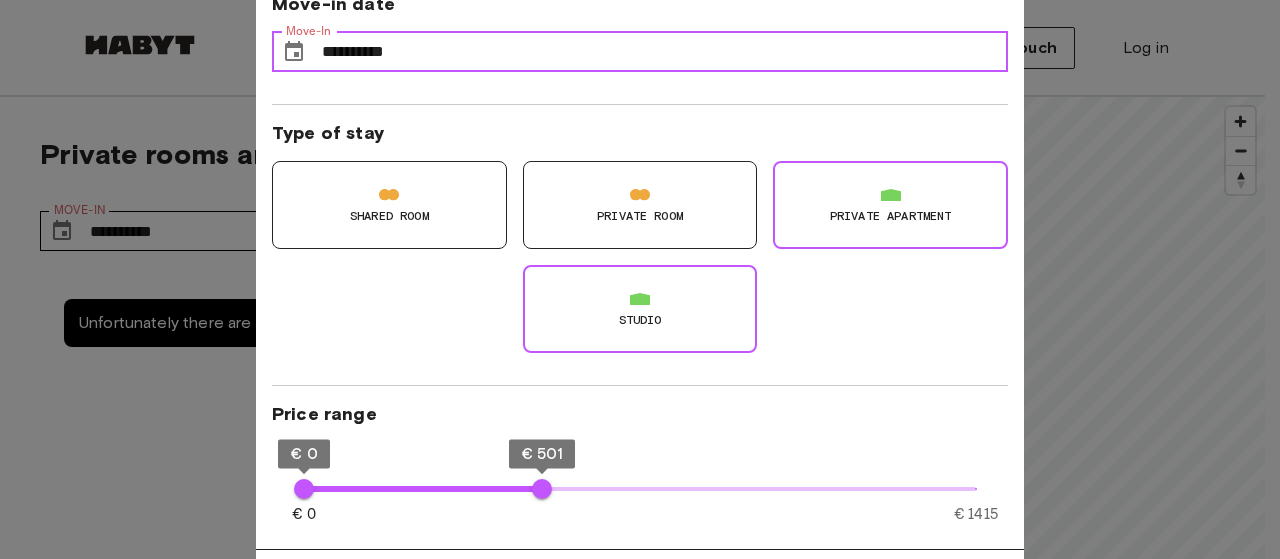 type on "**" 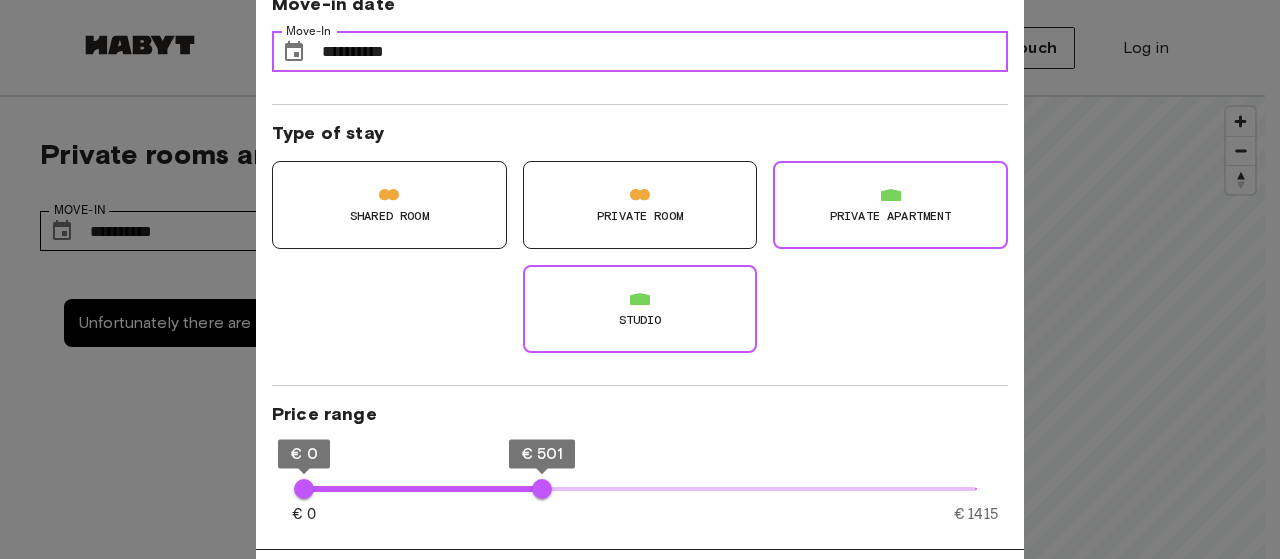 type on "**********" 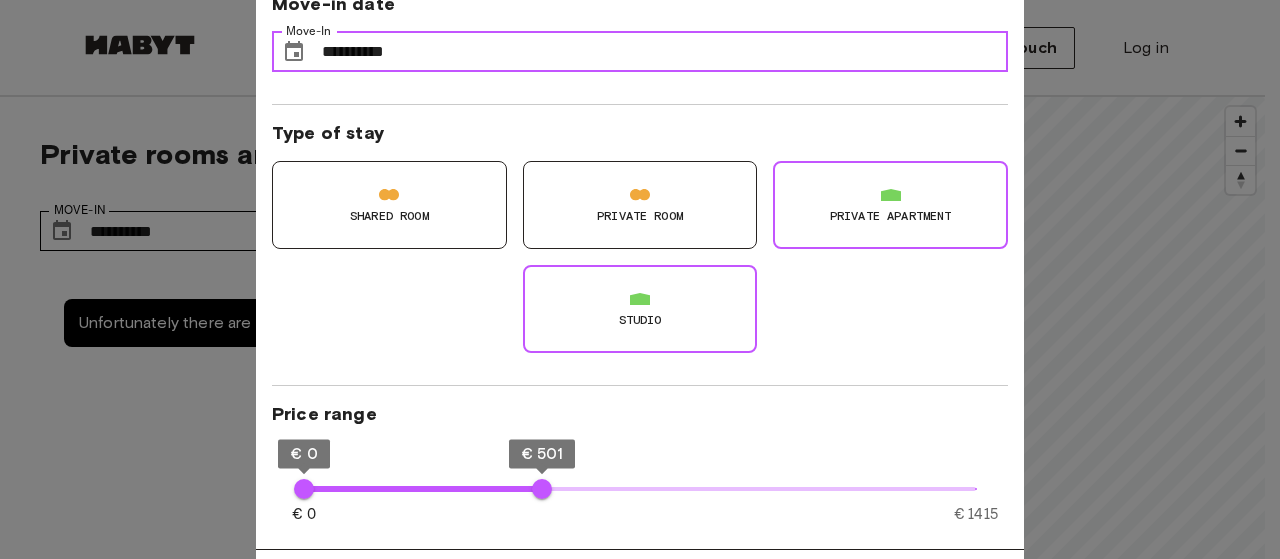 click on "**********" at bounding box center (665, 52) 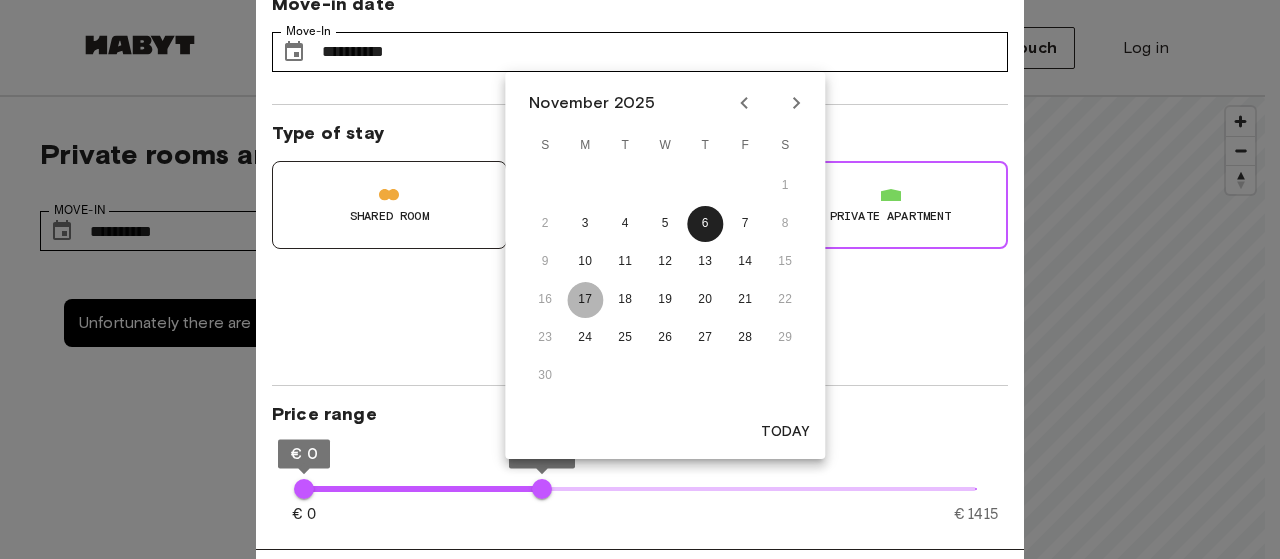 click on "17" at bounding box center (585, 300) 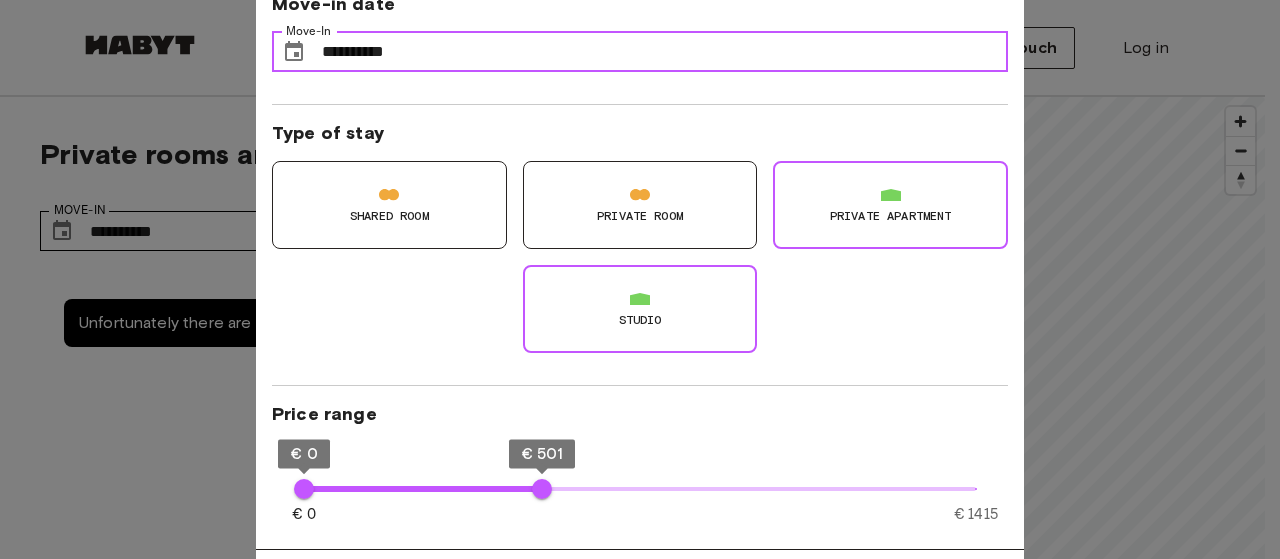 type on "**" 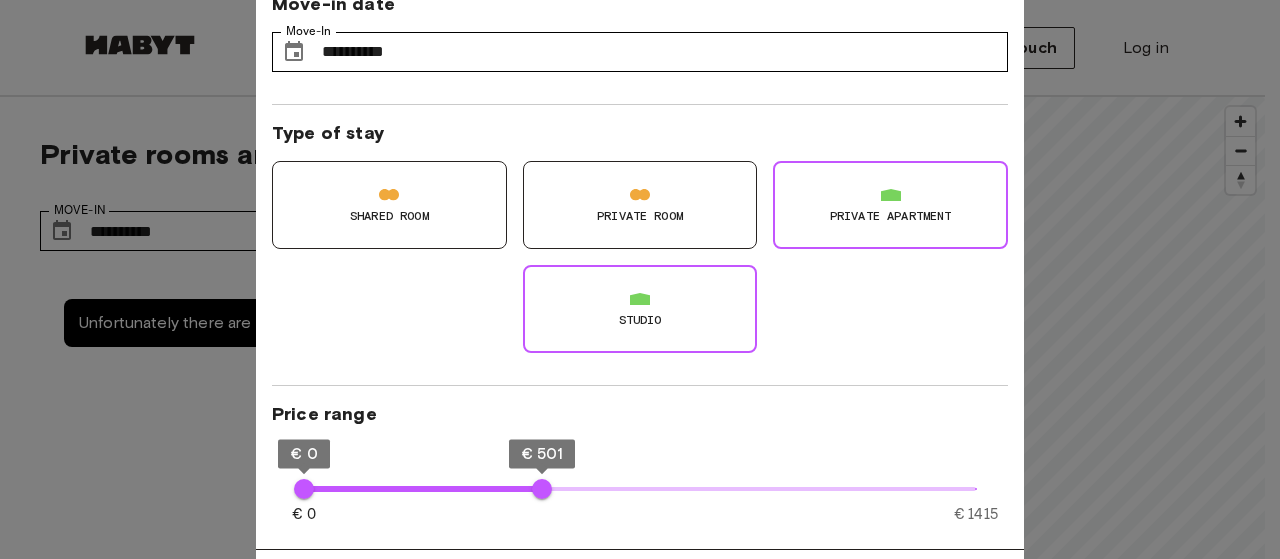 click at bounding box center [640, 279] 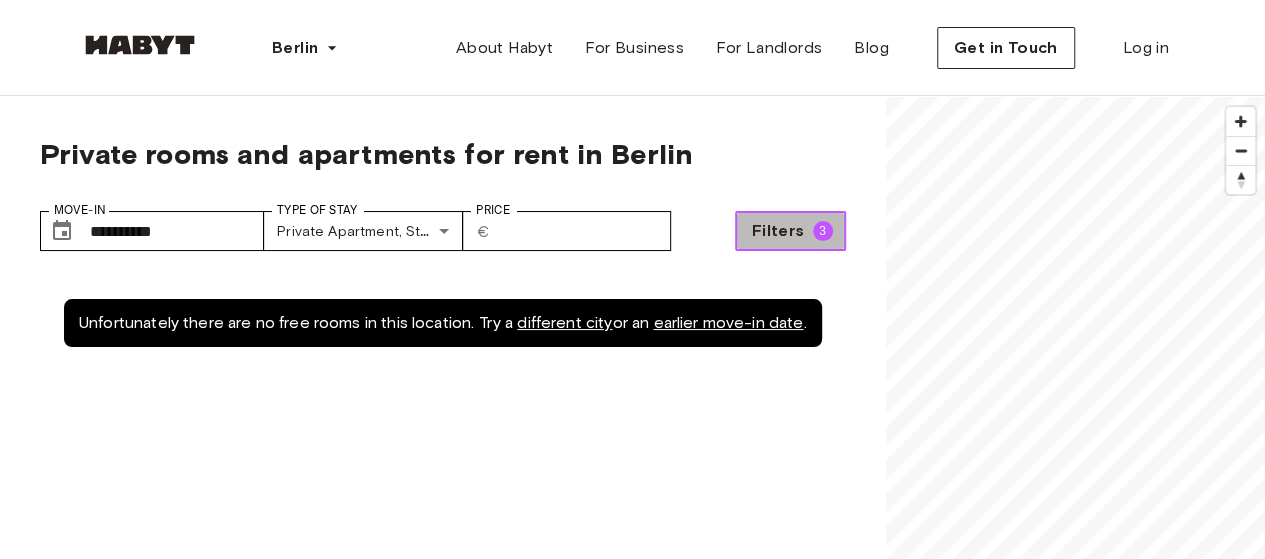 click on "Filters" at bounding box center [778, 231] 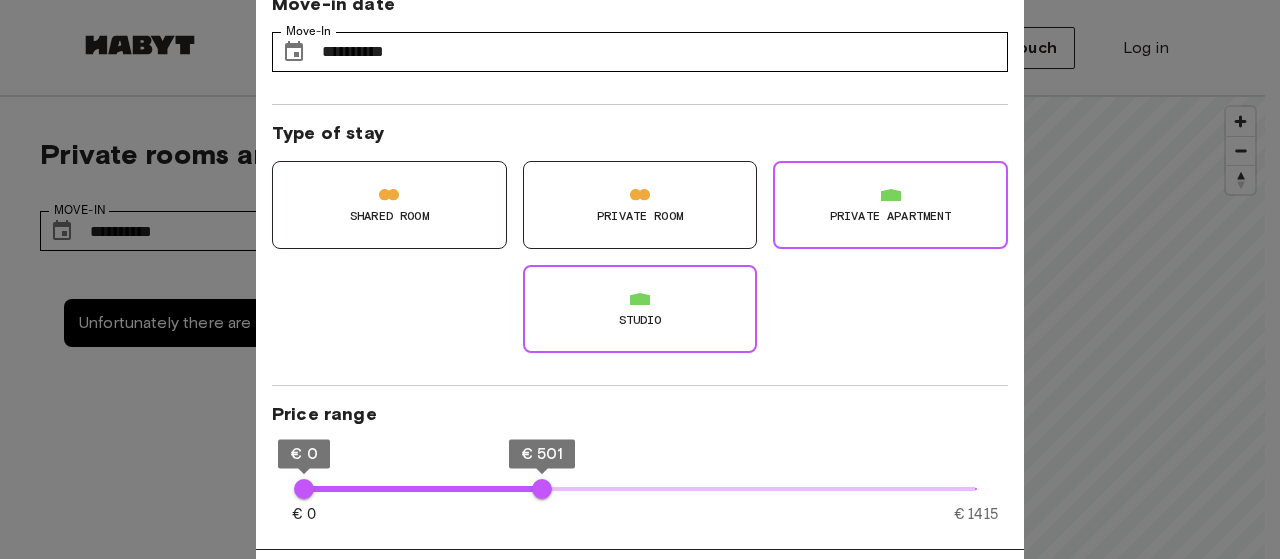 click on "Studio" at bounding box center (640, 309) 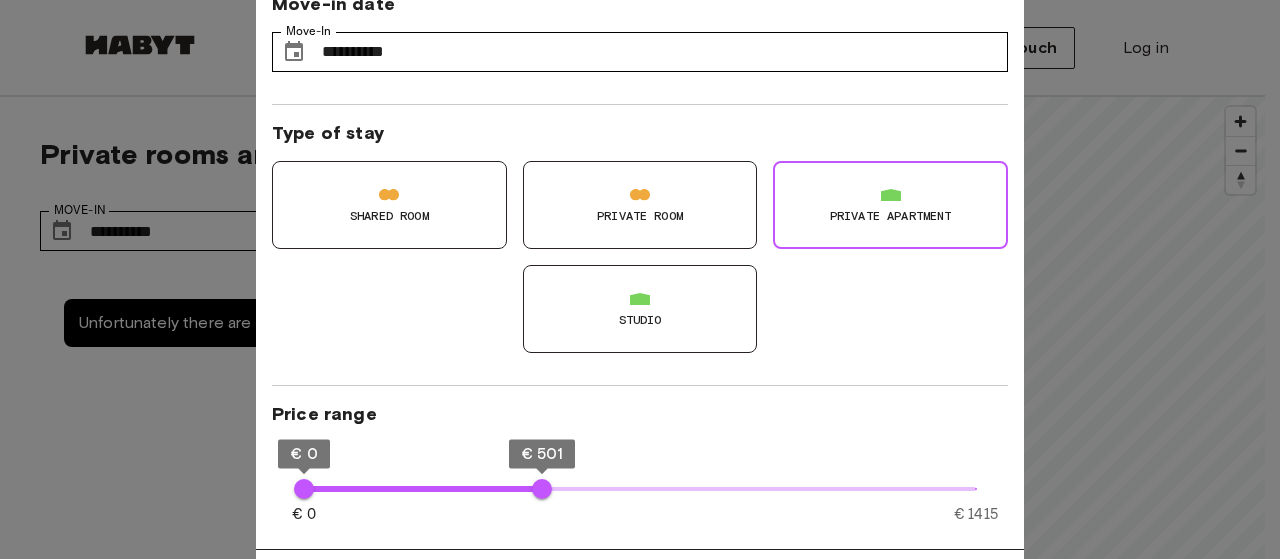 type on "**" 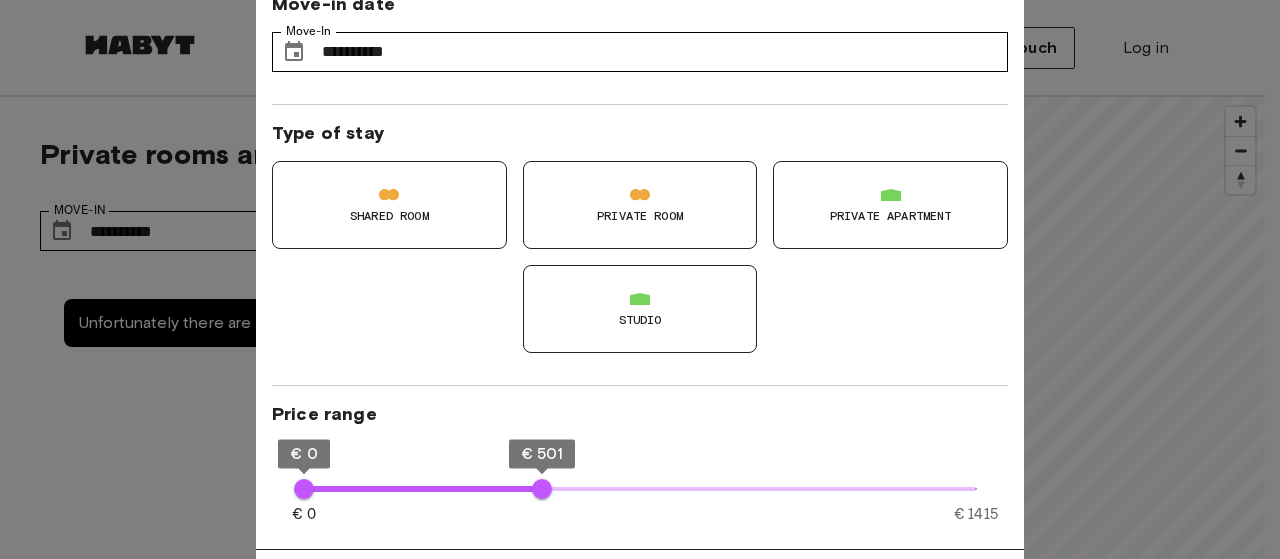 type on "**" 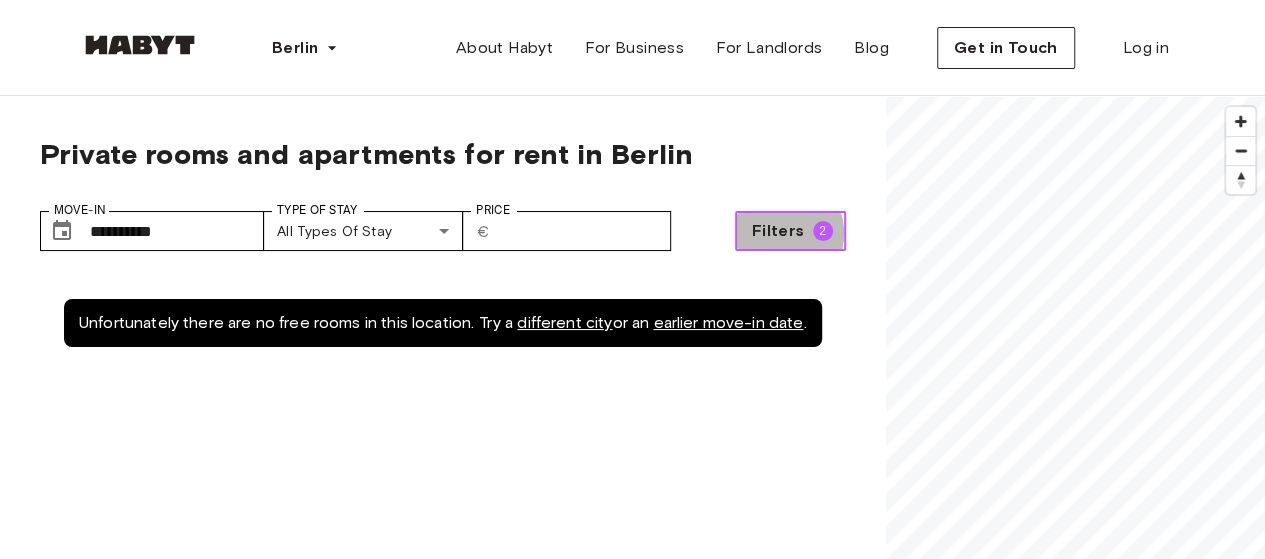 click on "Filters" at bounding box center (778, 231) 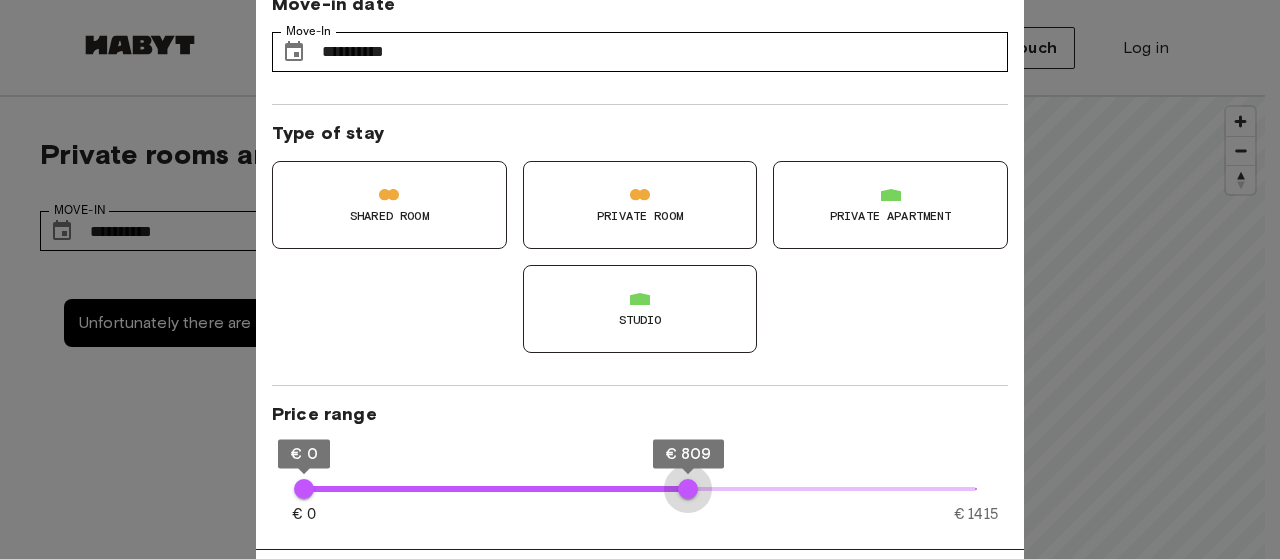 type on "***" 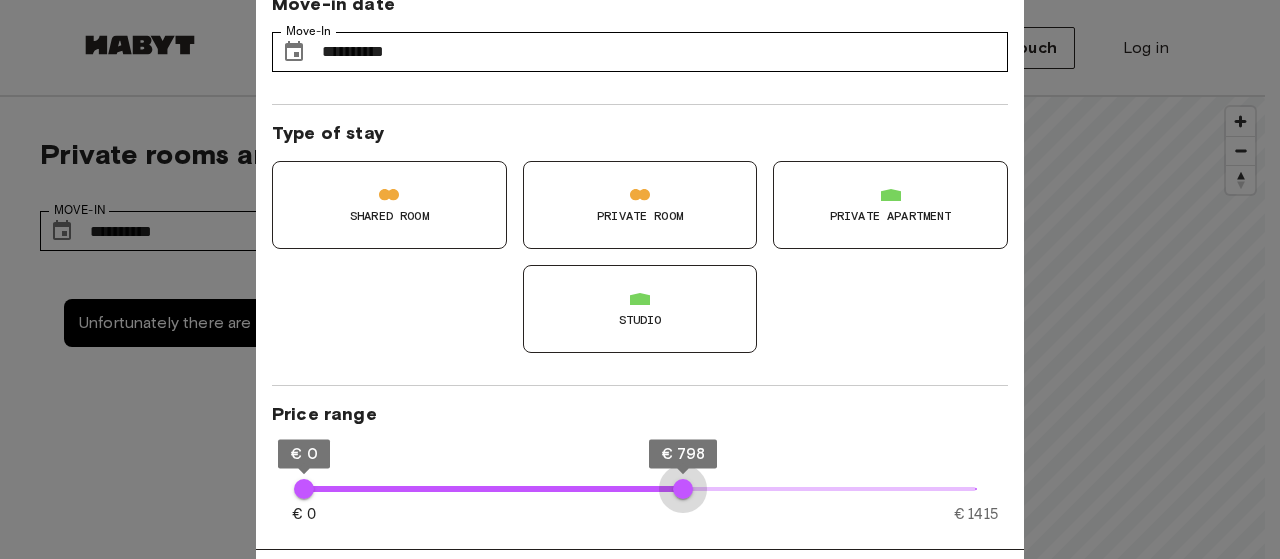drag, startPoint x: 542, startPoint y: 477, endPoint x: 683, endPoint y: 468, distance: 141.28694 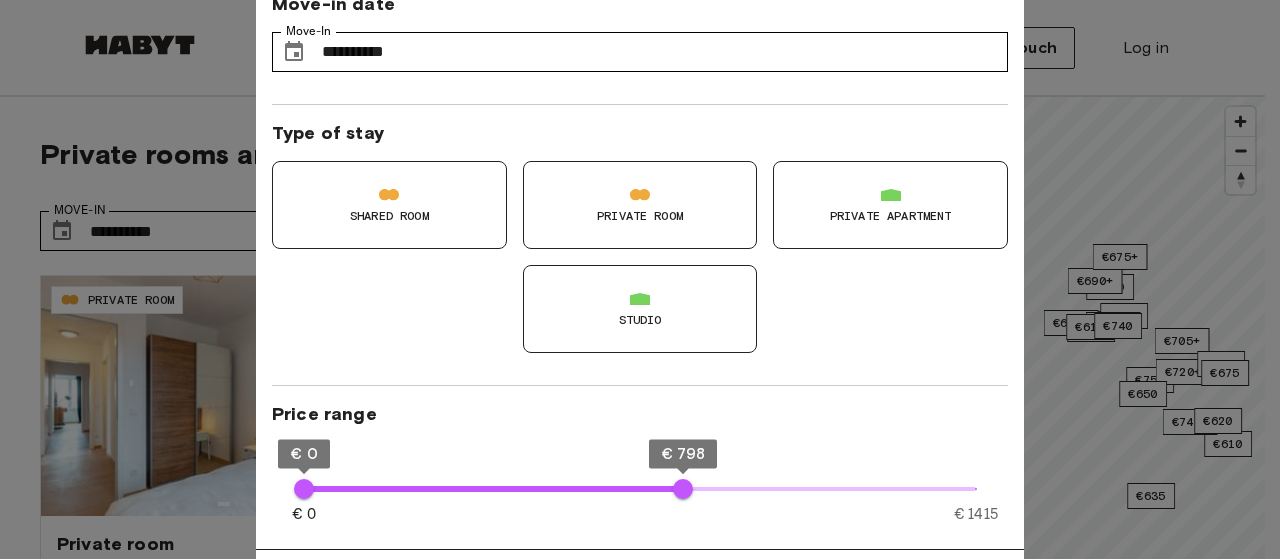 type on "**" 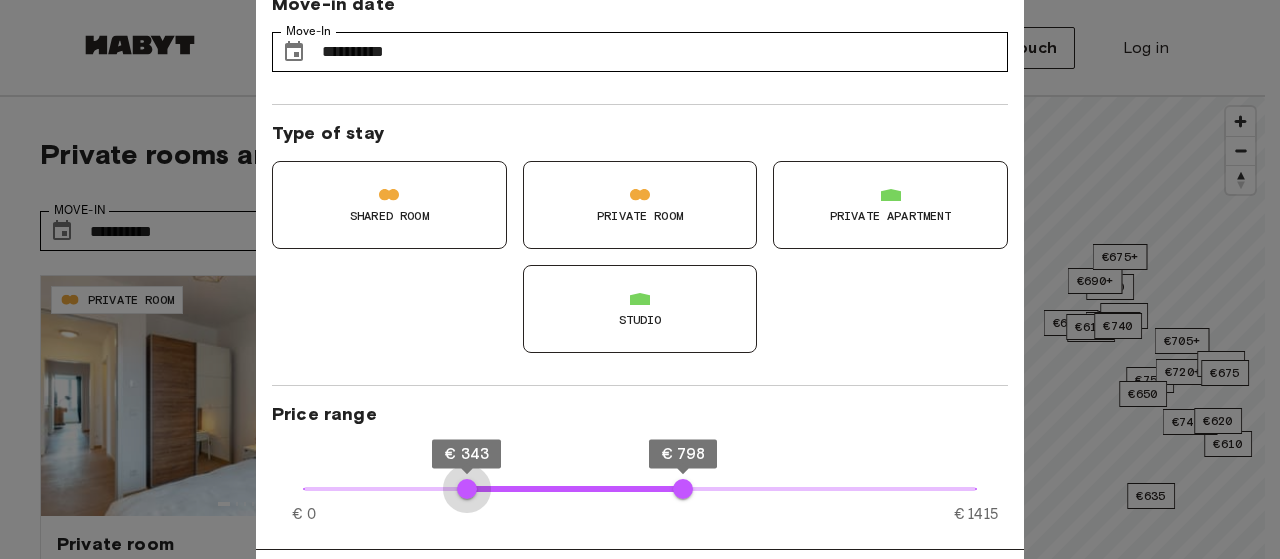 type on "***" 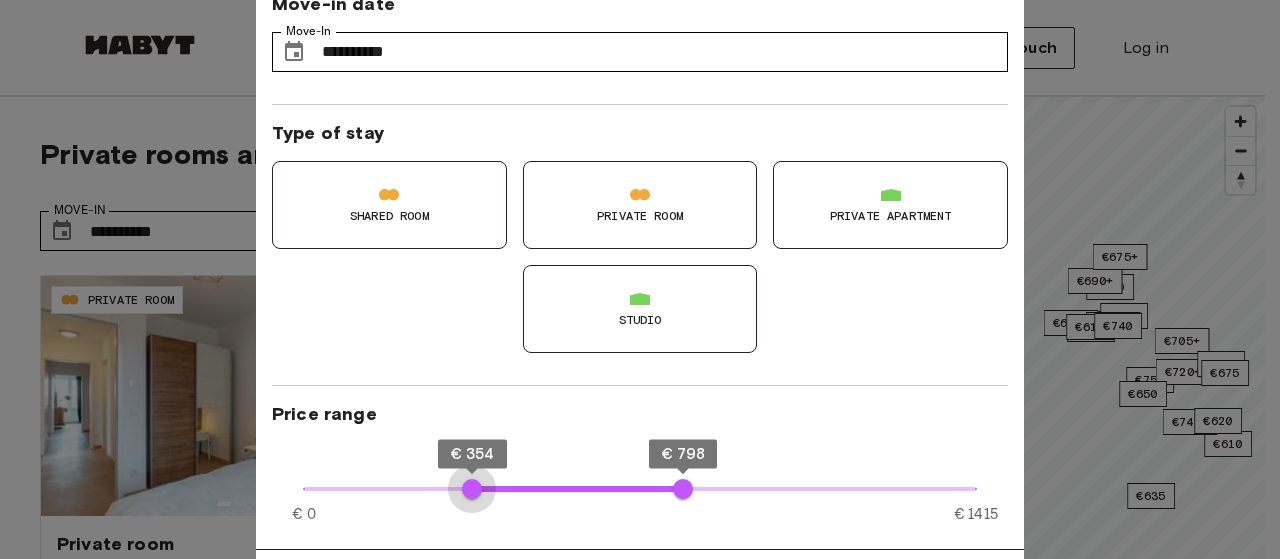 drag, startPoint x: 298, startPoint y: 479, endPoint x: 472, endPoint y: 501, distance: 175.38528 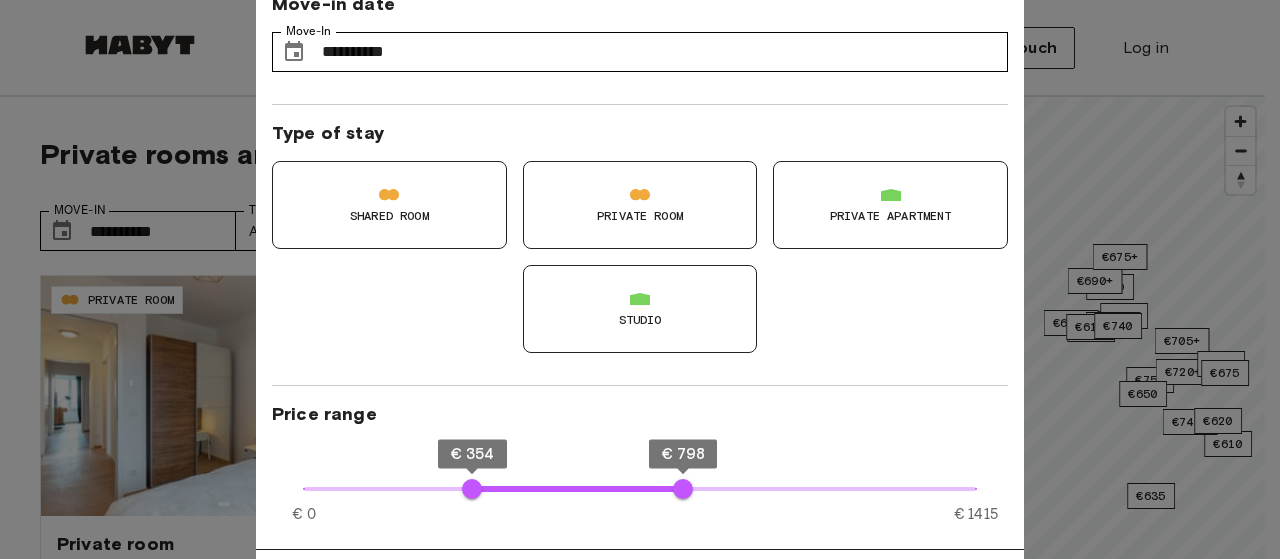 type on "**" 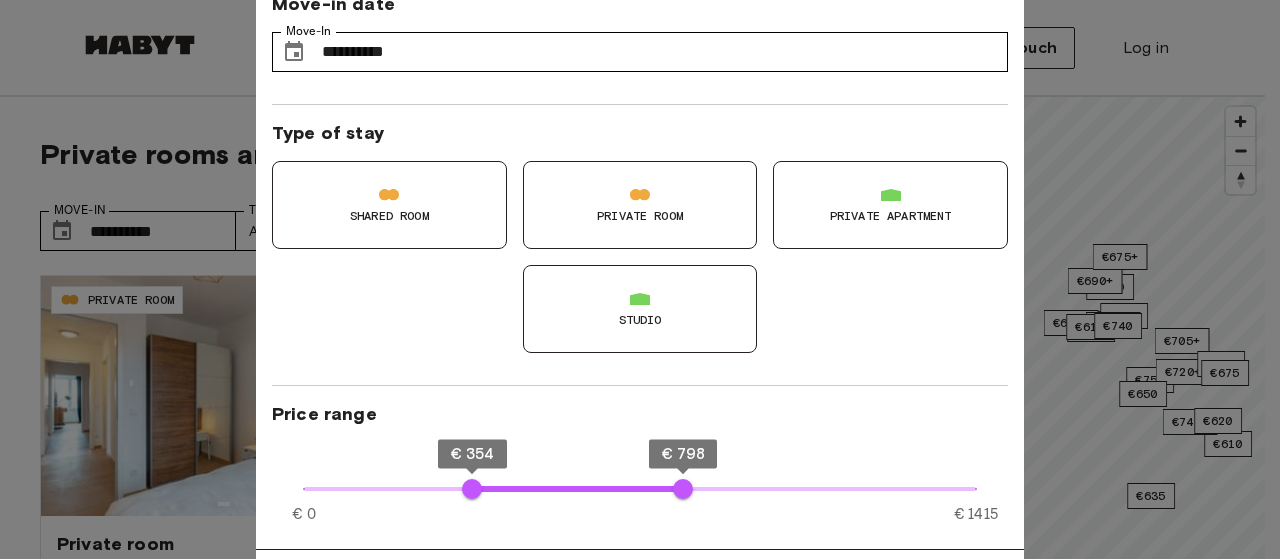 click on "Studio" at bounding box center [640, 320] 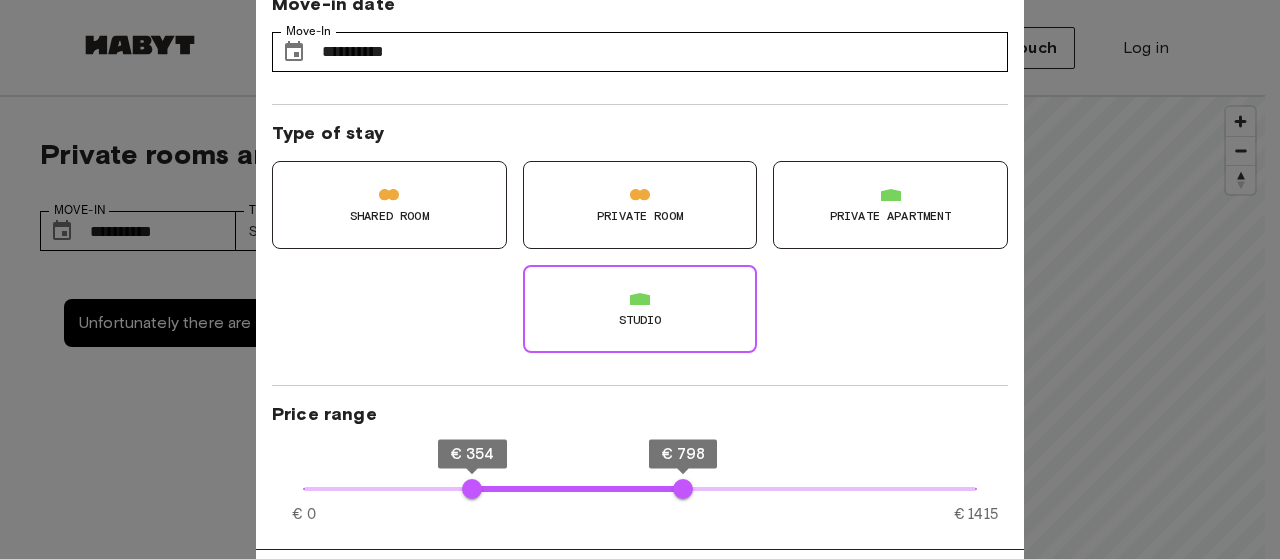 type on "**" 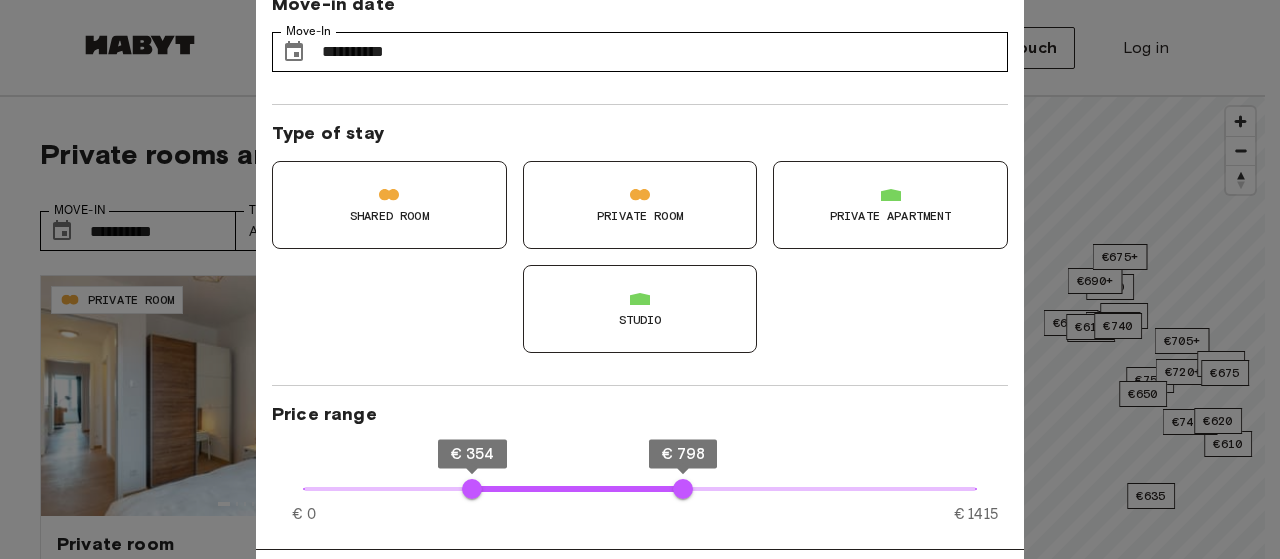 type on "**" 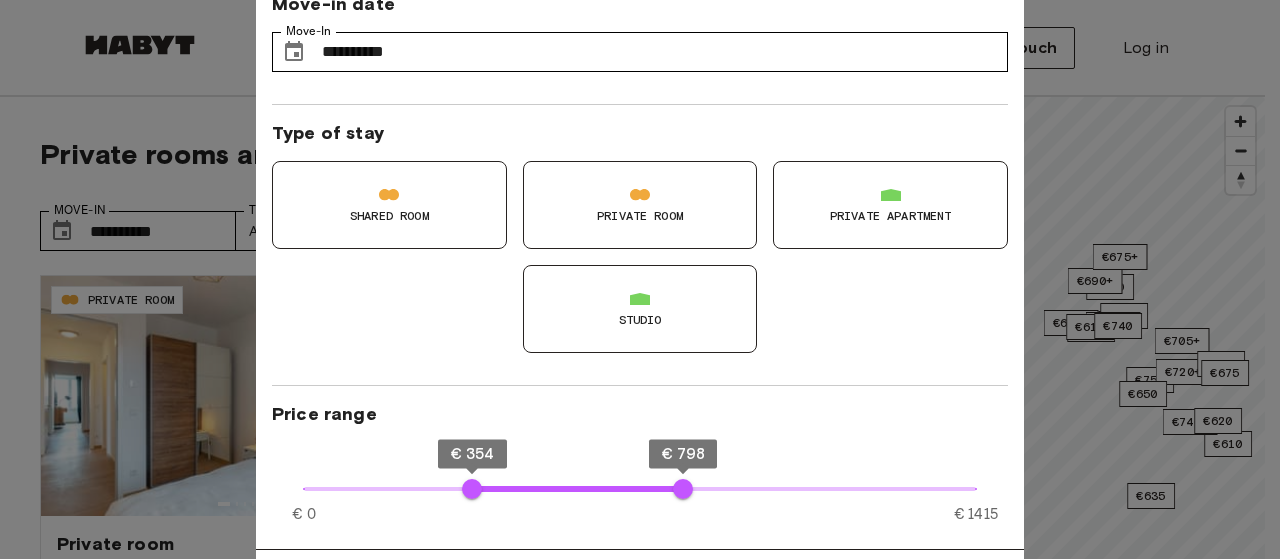 click at bounding box center (640, 279) 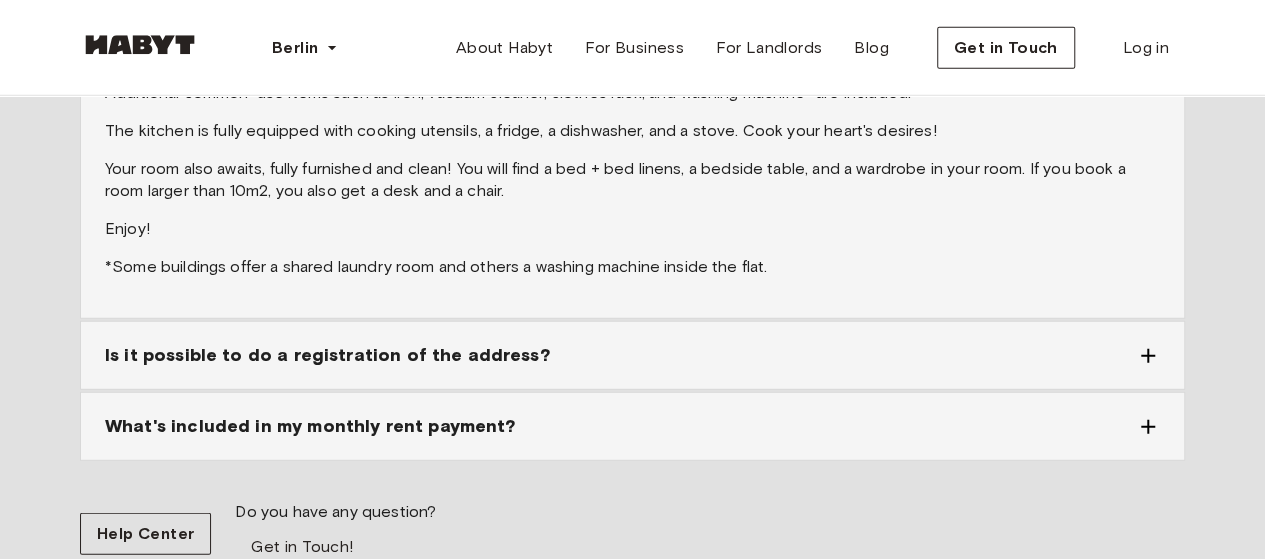 scroll, scrollTop: 0, scrollLeft: 0, axis: both 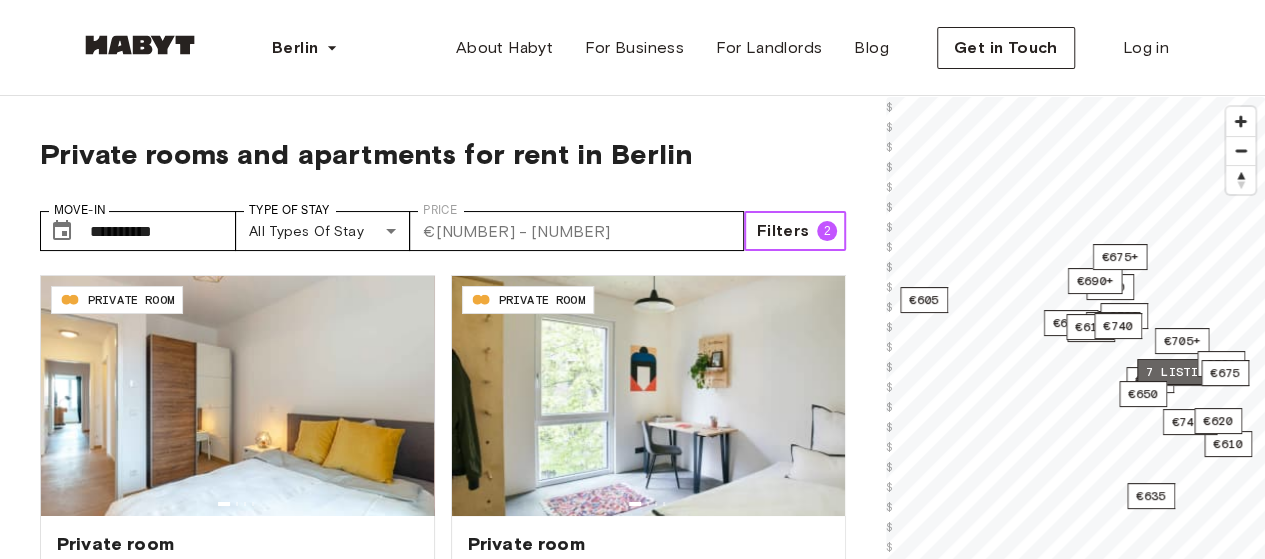 click on "7 listings" at bounding box center [1183, 372] 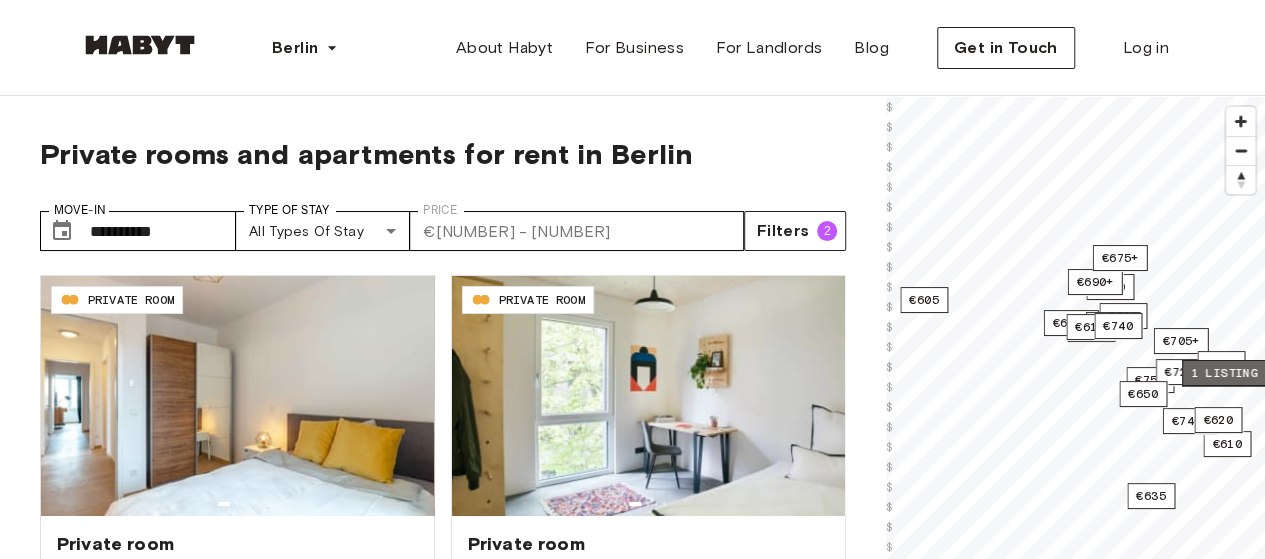 click on "1 listing" at bounding box center [1223, 373] 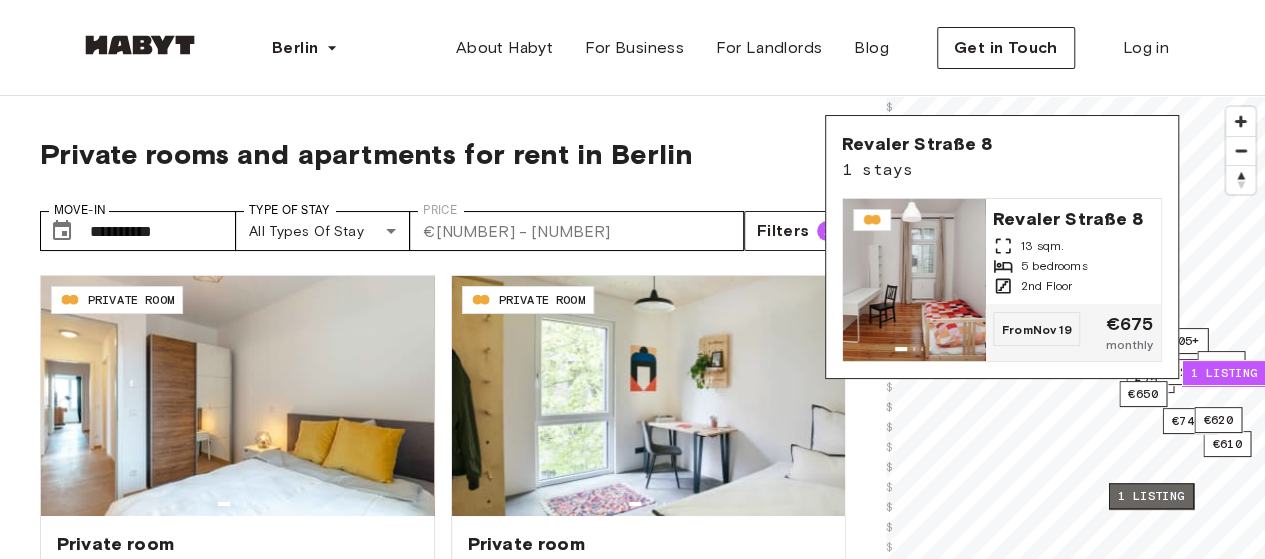 click on "1 listing" at bounding box center [1150, 496] 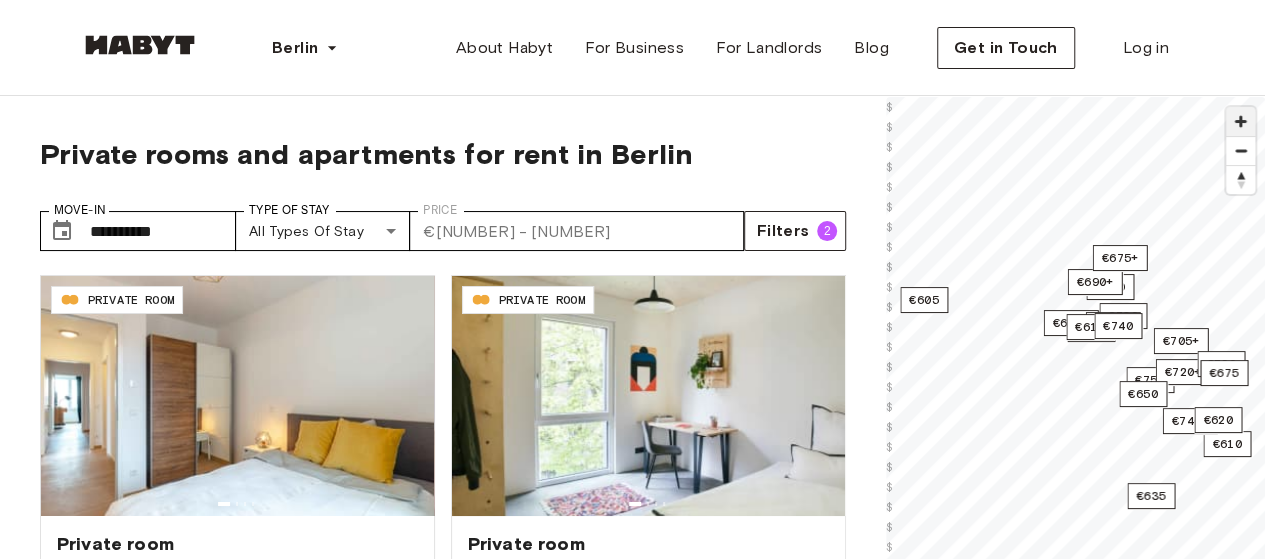 click at bounding box center [1240, 121] 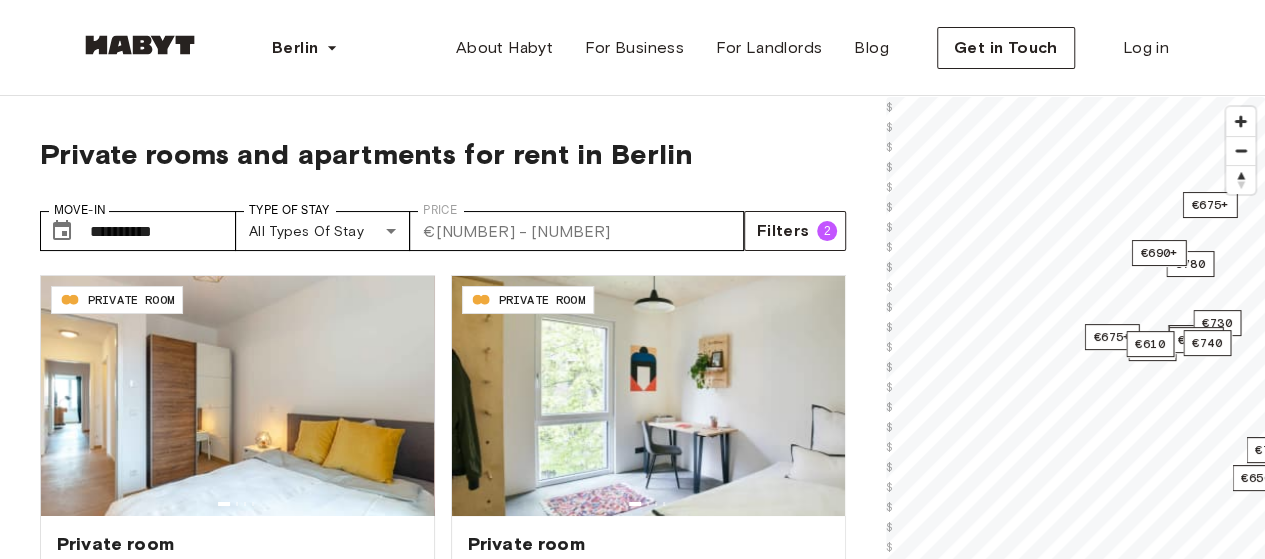 click on "**********" at bounding box center [632, 2394] 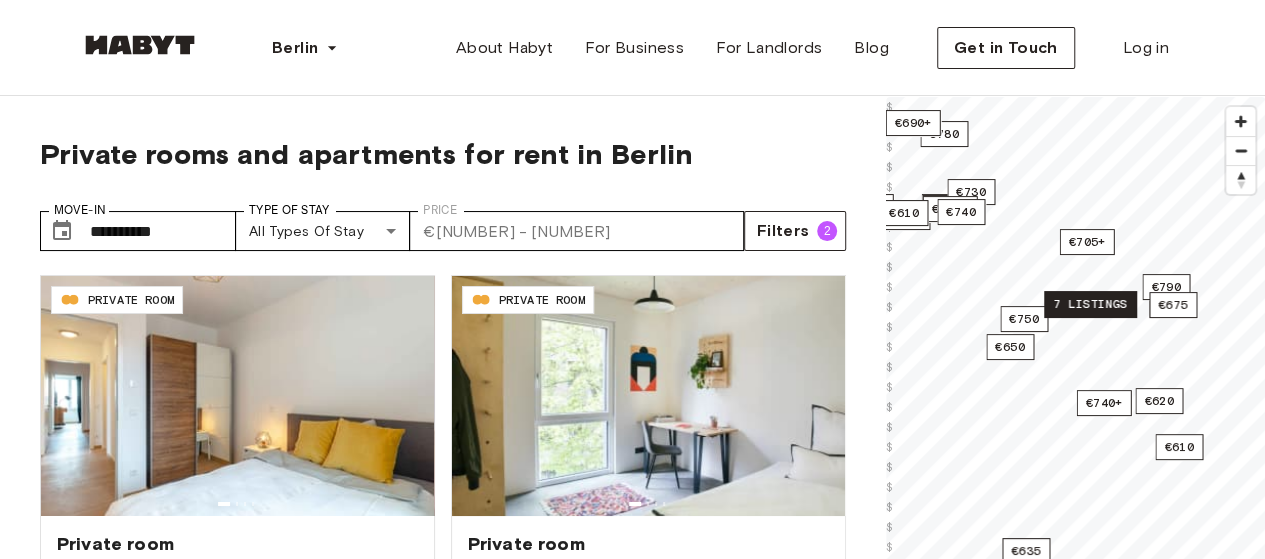 click on "7 listings" at bounding box center [1090, 304] 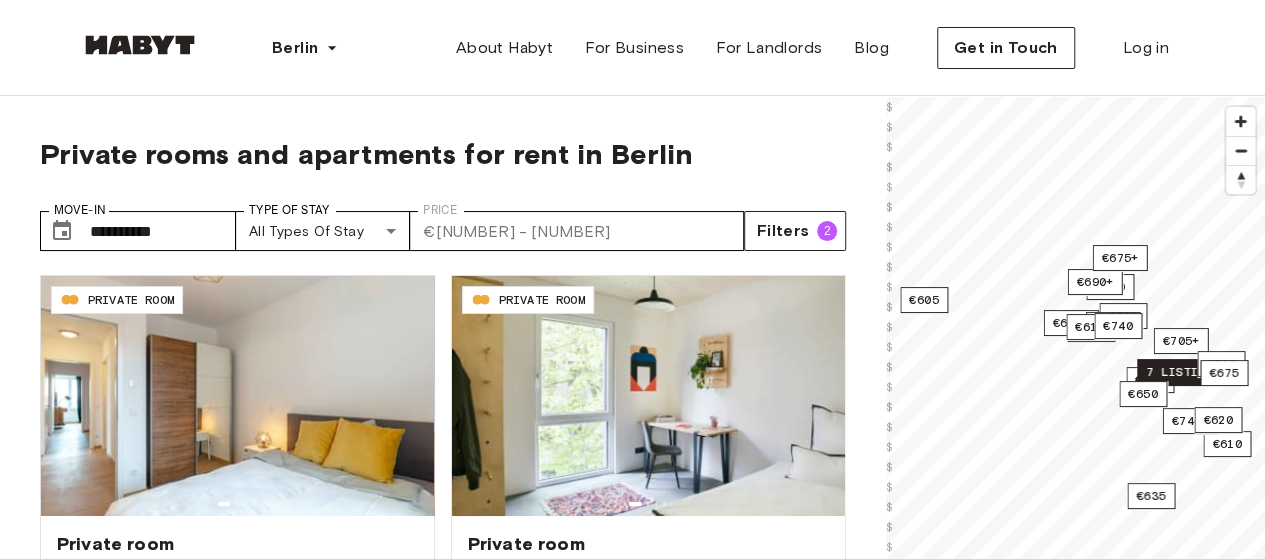 click on "7 listings" at bounding box center (1183, 372) 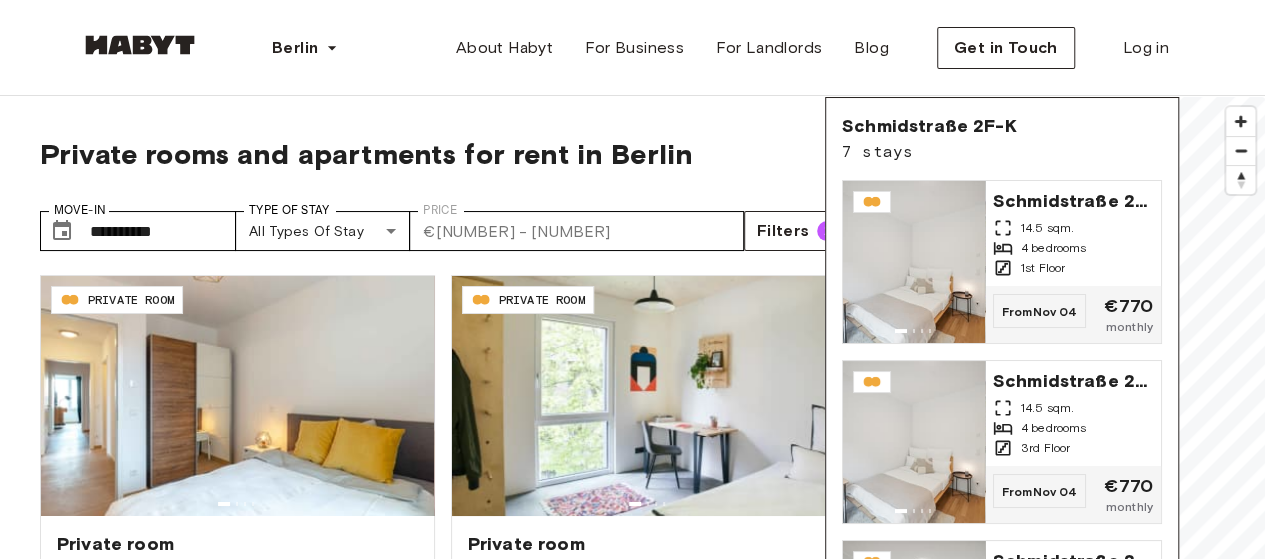 click on "Private rooms and apartments for rent in Berlin" at bounding box center [443, 154] 